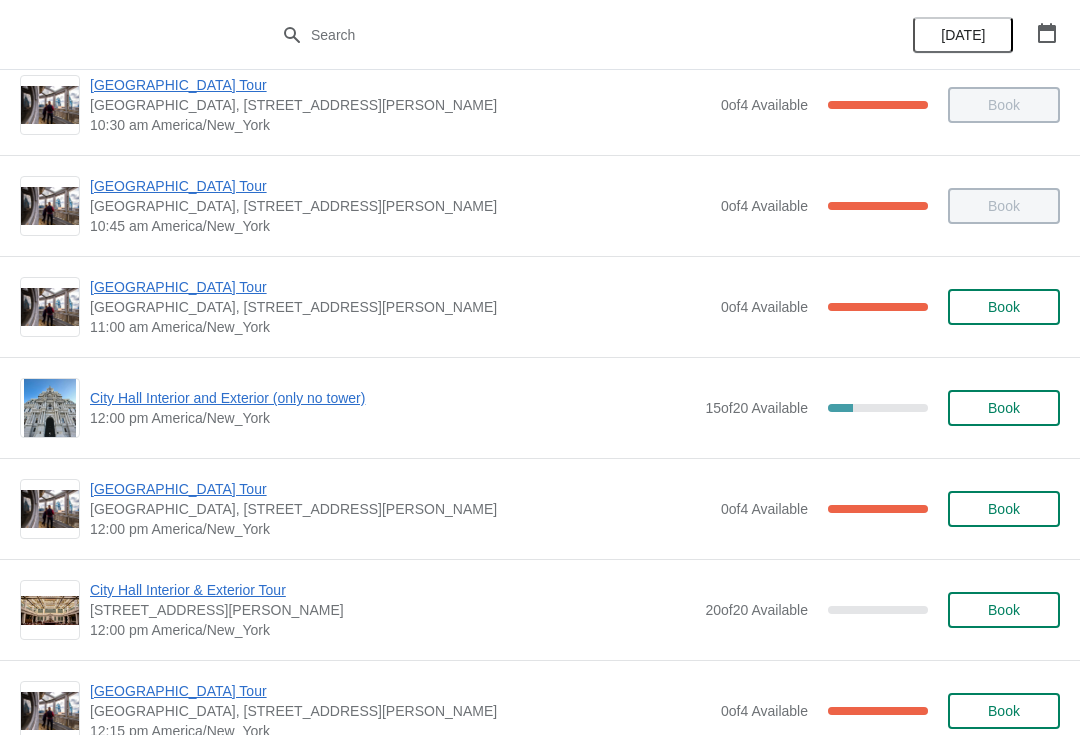scroll, scrollTop: 569, scrollLeft: 0, axis: vertical 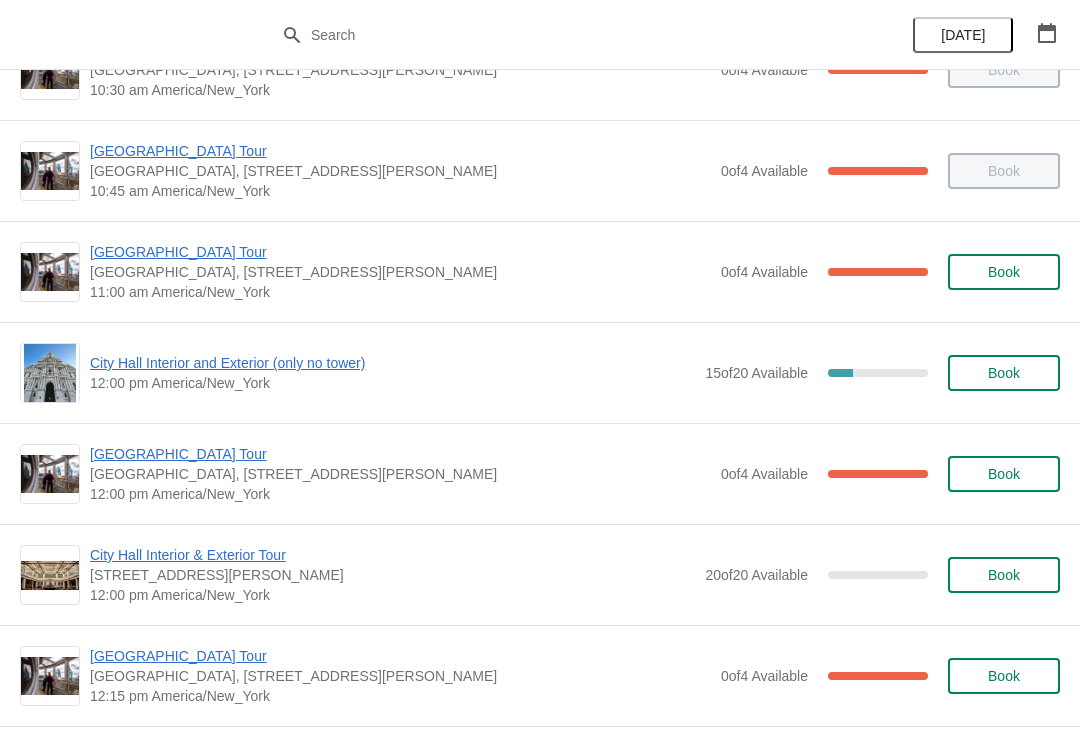 click on "City Hall Interior and Exterior (only no tower)" at bounding box center [392, 363] 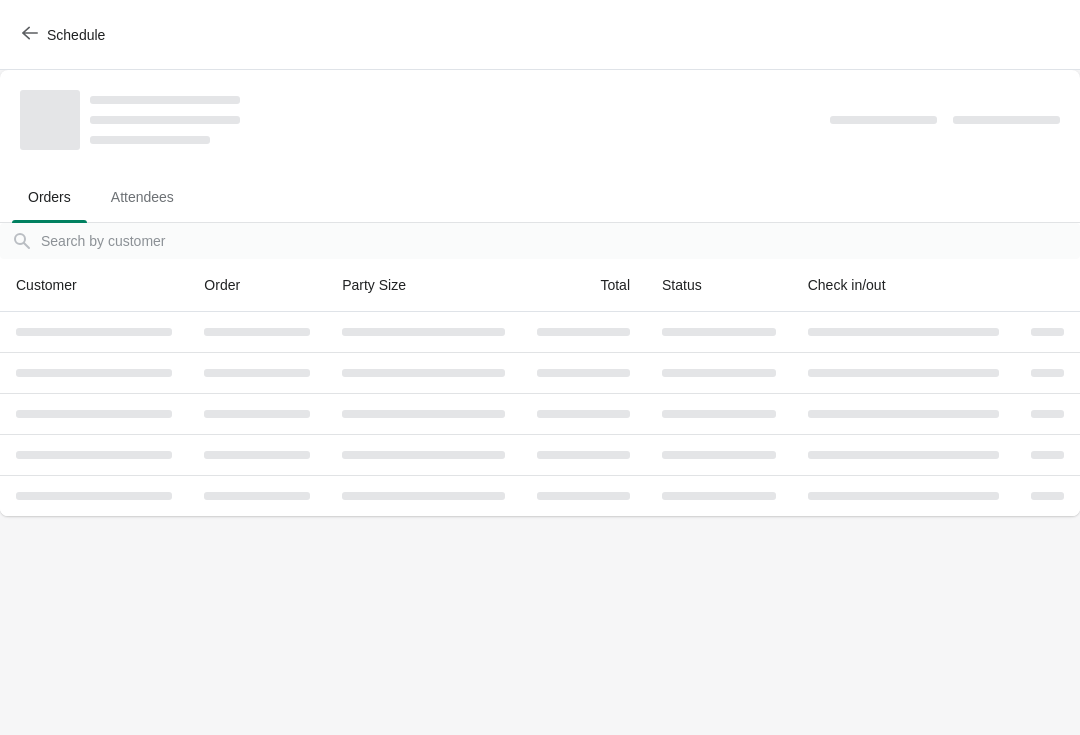 scroll, scrollTop: 0, scrollLeft: 0, axis: both 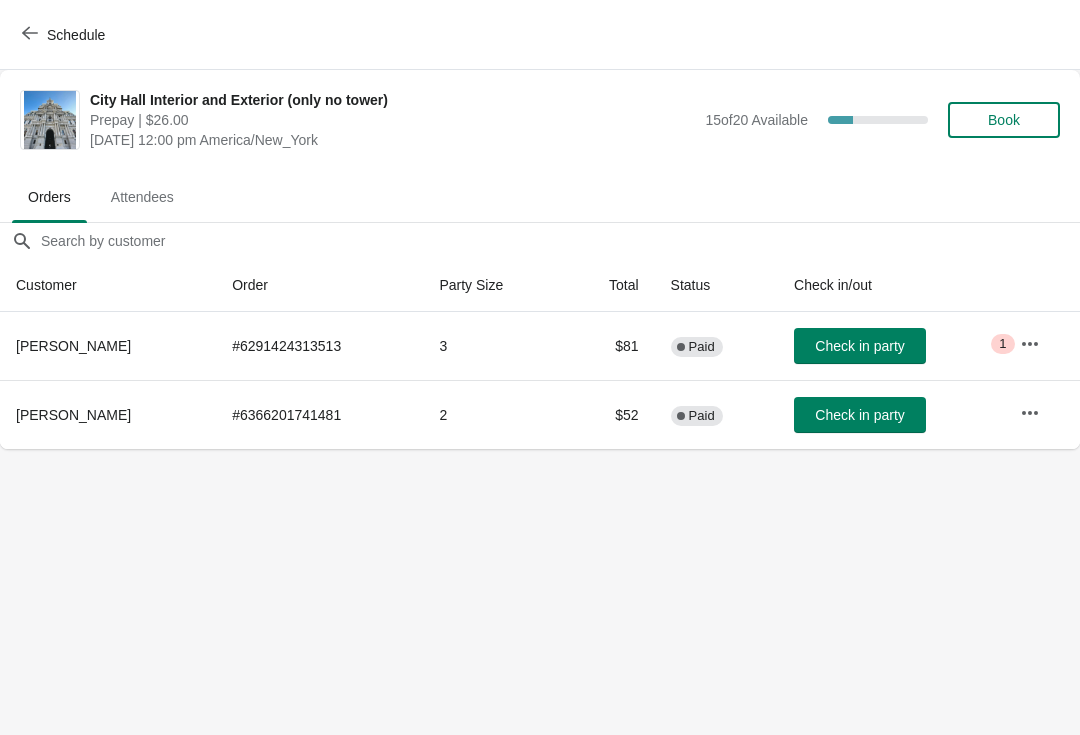 click on "Book" at bounding box center [1004, 120] 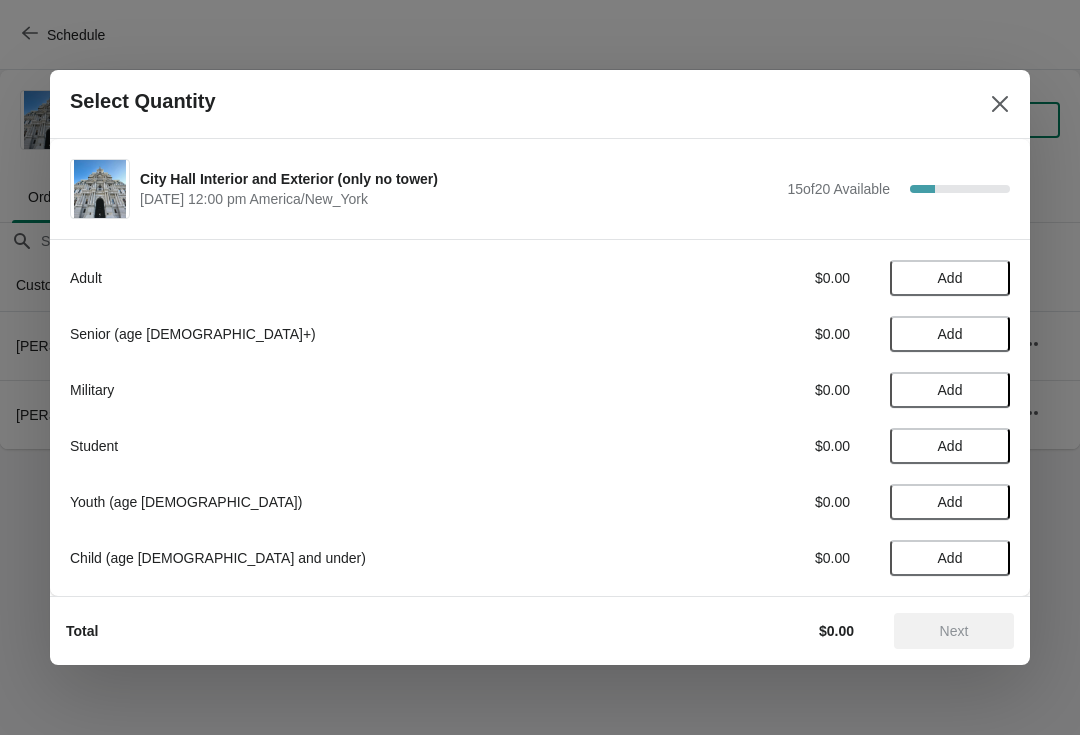 click on "Add" at bounding box center (950, 334) 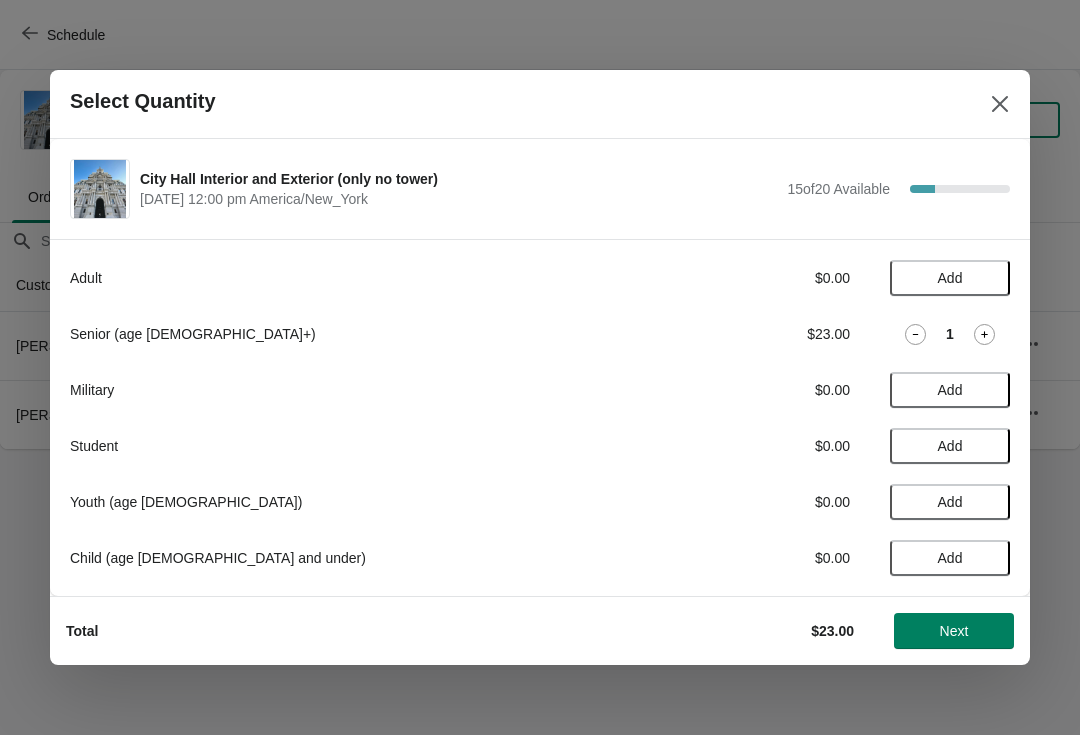 click 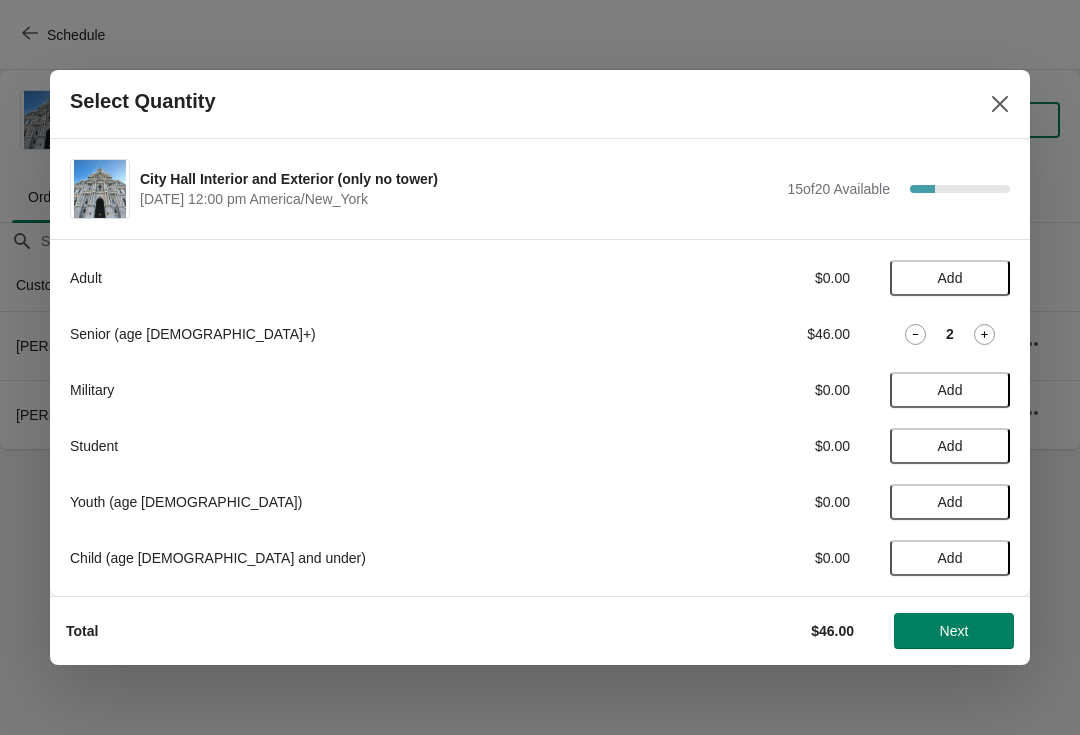 click on "Next" at bounding box center [954, 631] 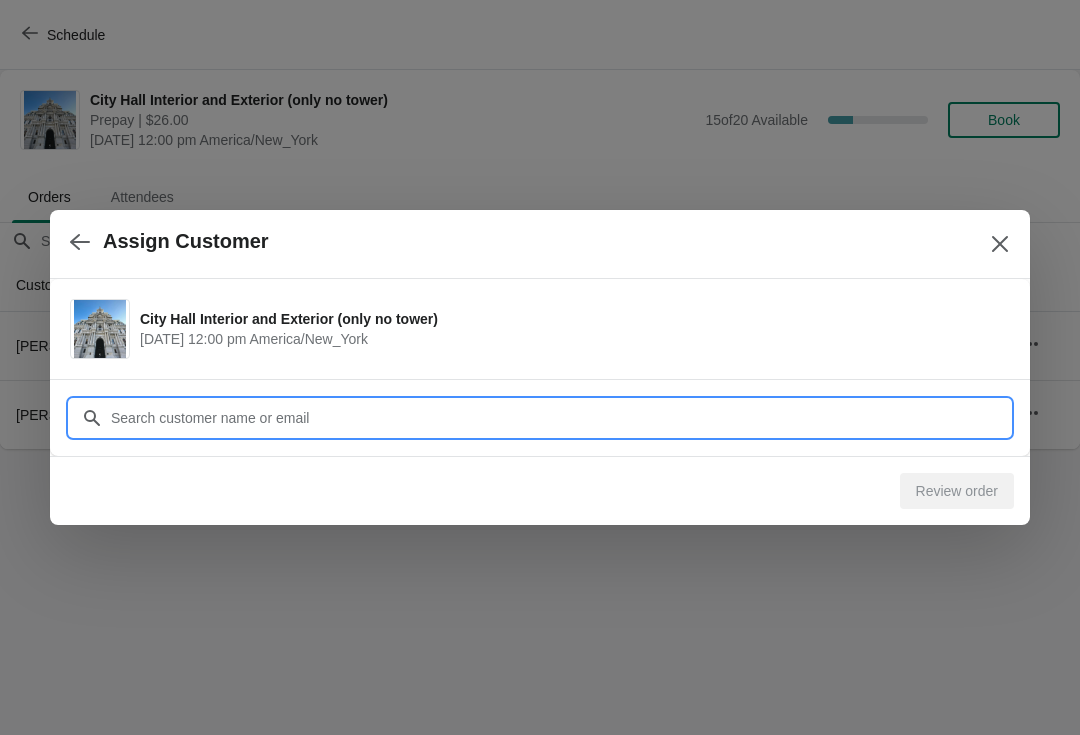 click on "Customer" at bounding box center (560, 418) 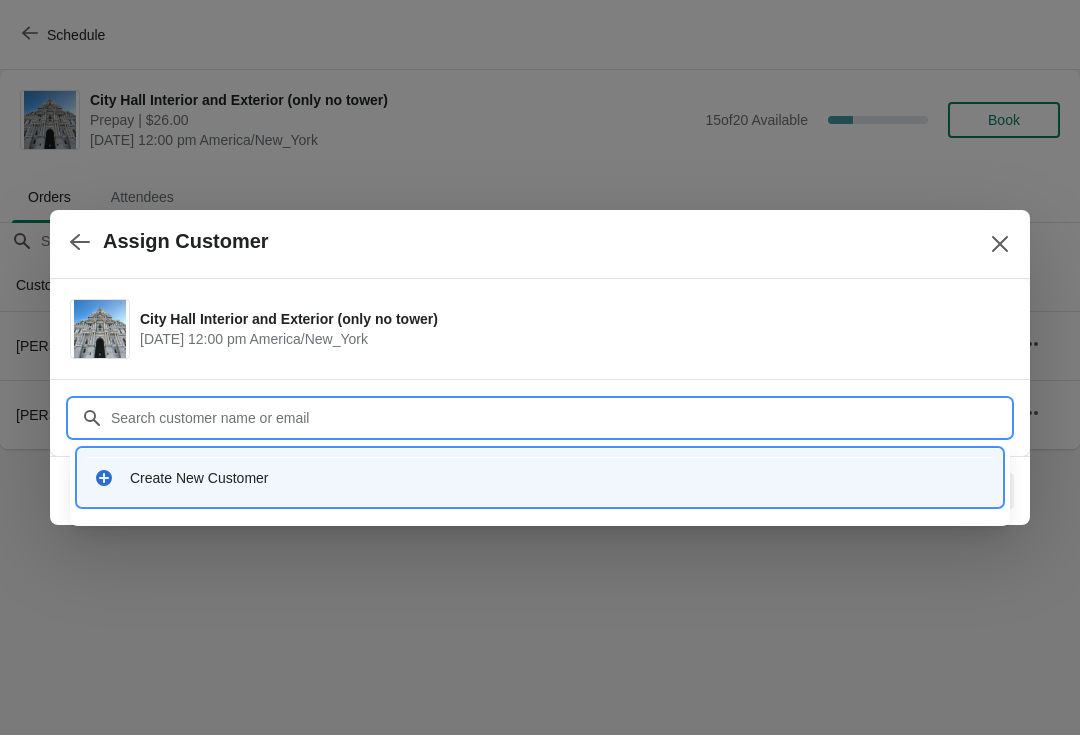 click on "Create New Customer" at bounding box center (540, 477) 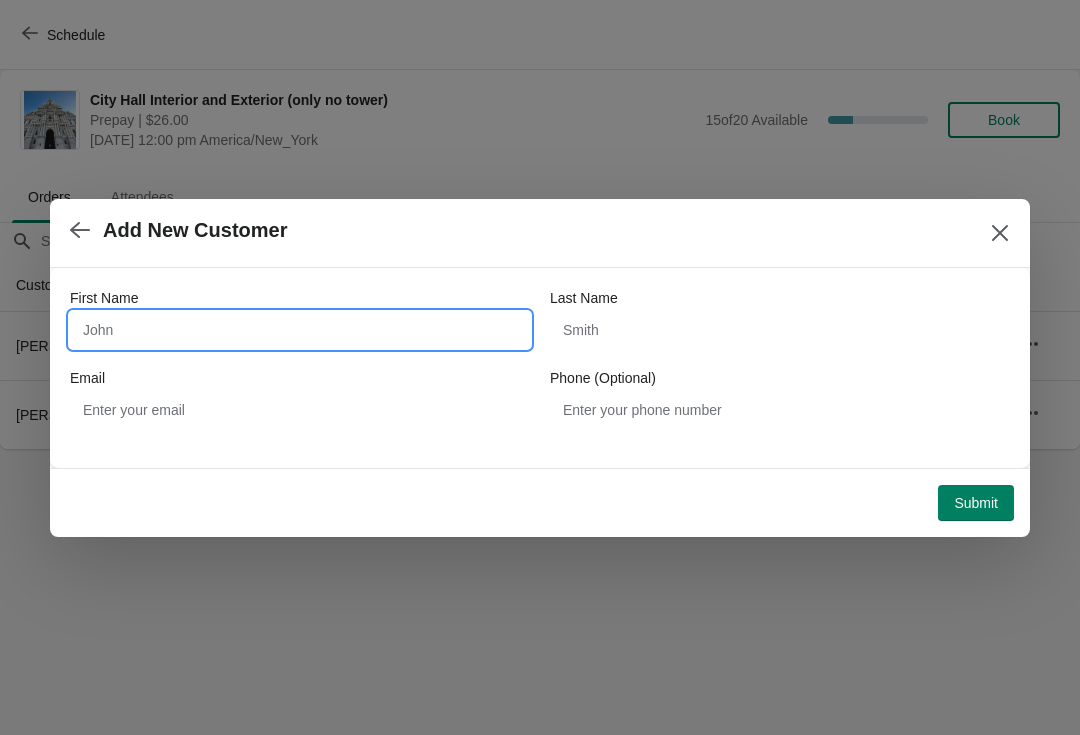 click on "First Name" at bounding box center (300, 330) 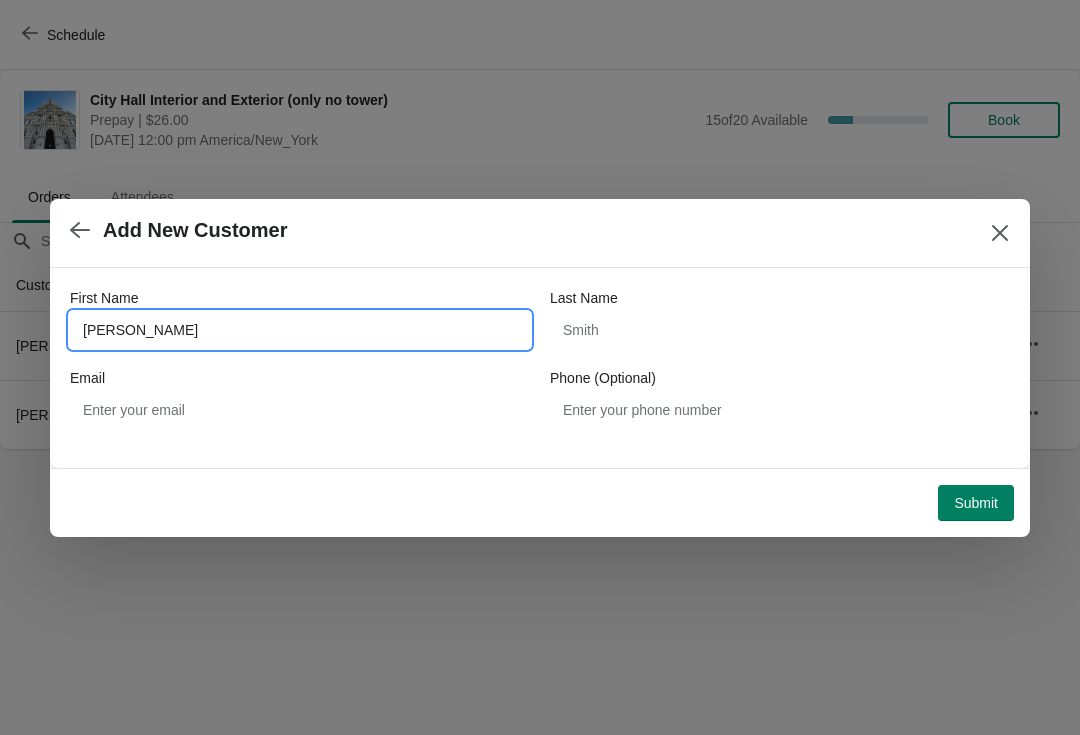 type on "Bruce" 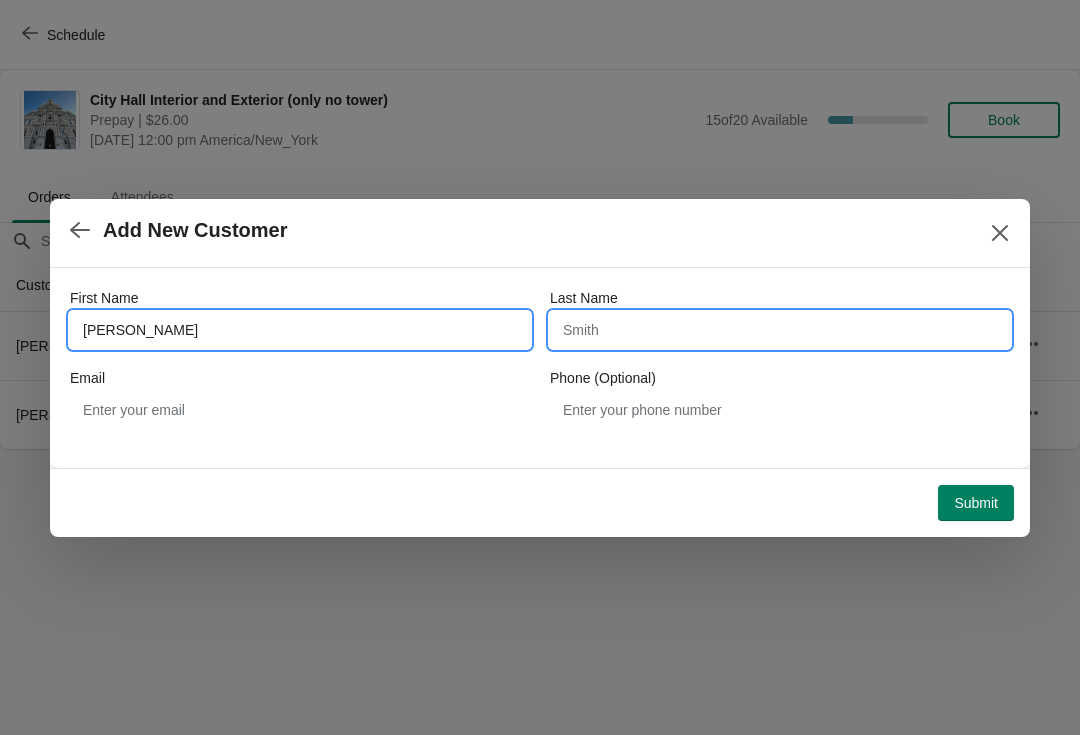 click on "Last Name" at bounding box center [780, 330] 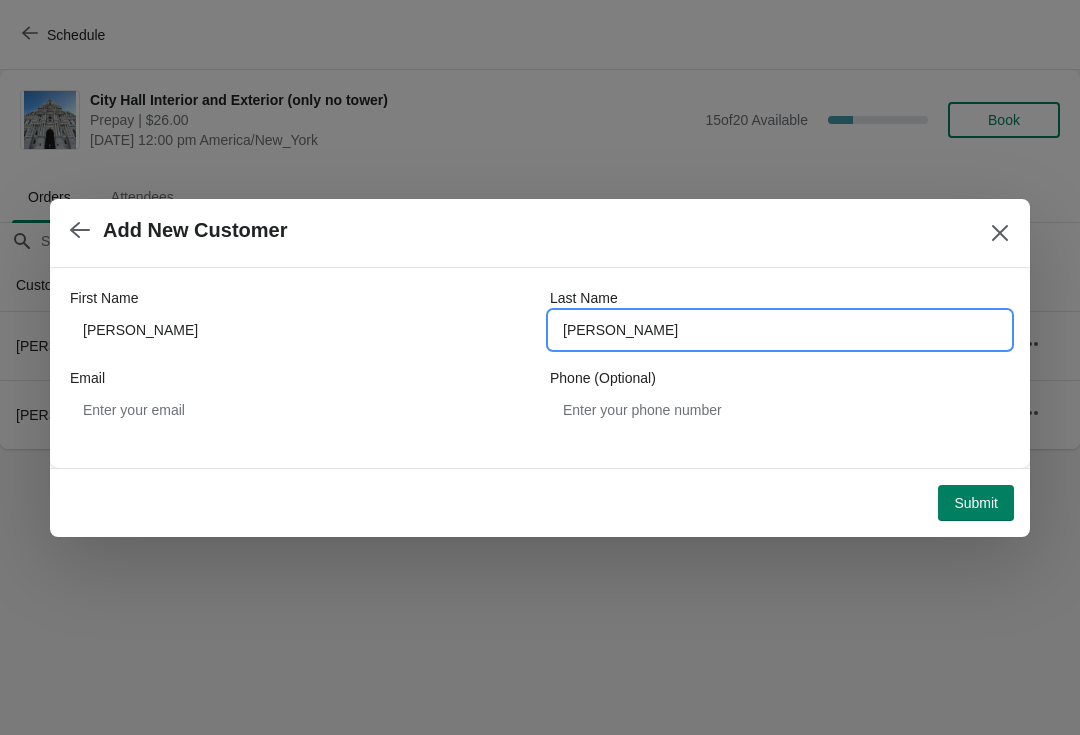 type on "markowitz" 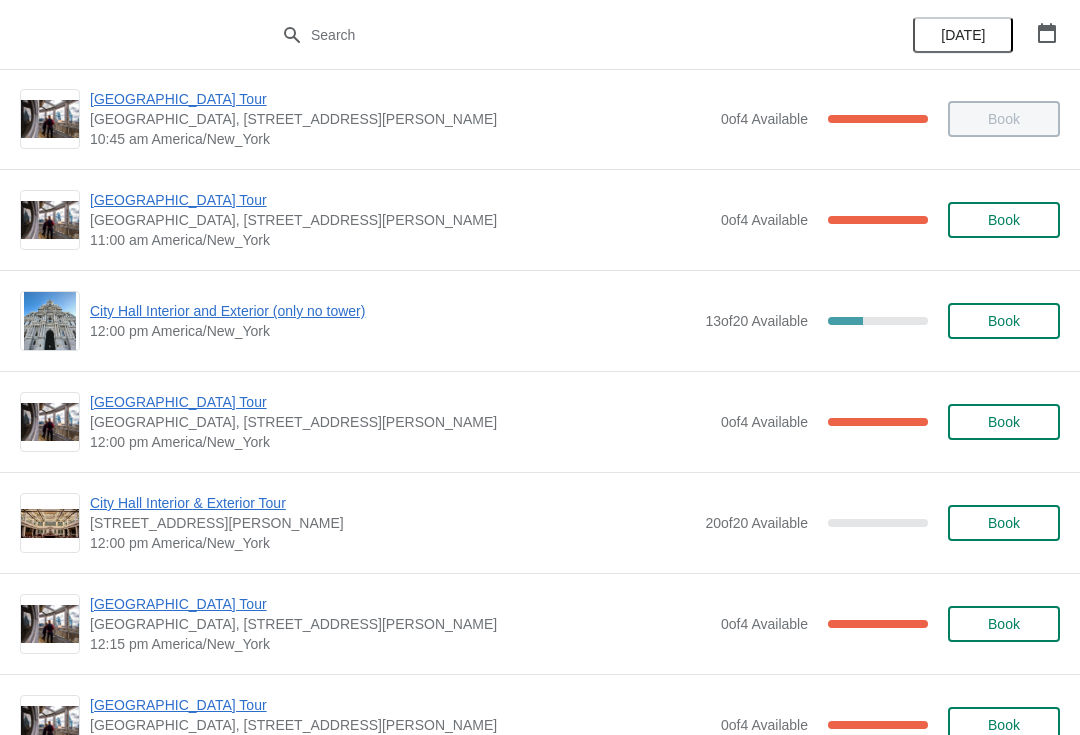 scroll, scrollTop: 616, scrollLeft: 0, axis: vertical 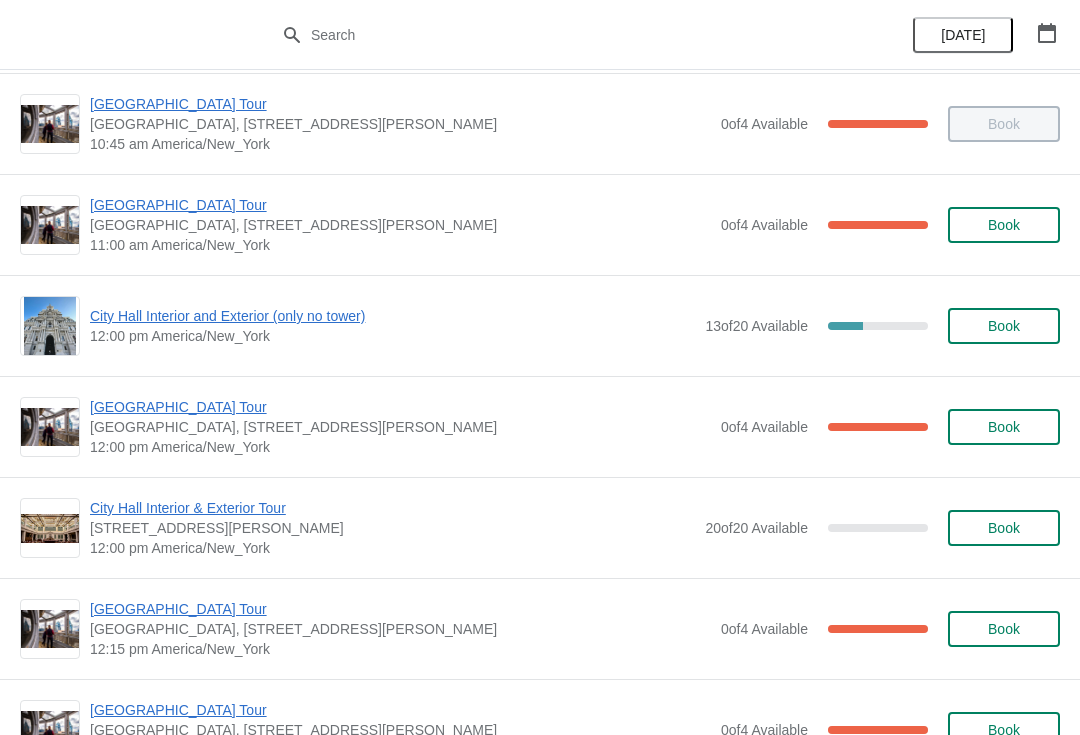 click on "City Hall Interior and Exterior (only no tower)" at bounding box center (392, 316) 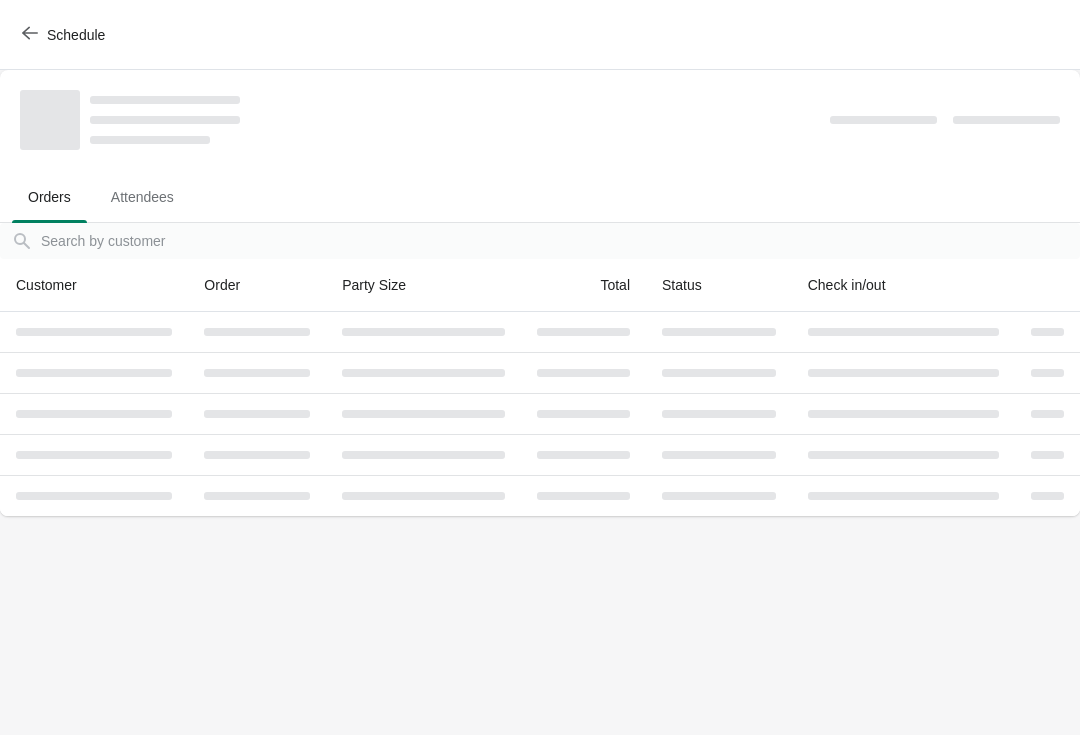 scroll, scrollTop: 0, scrollLeft: 0, axis: both 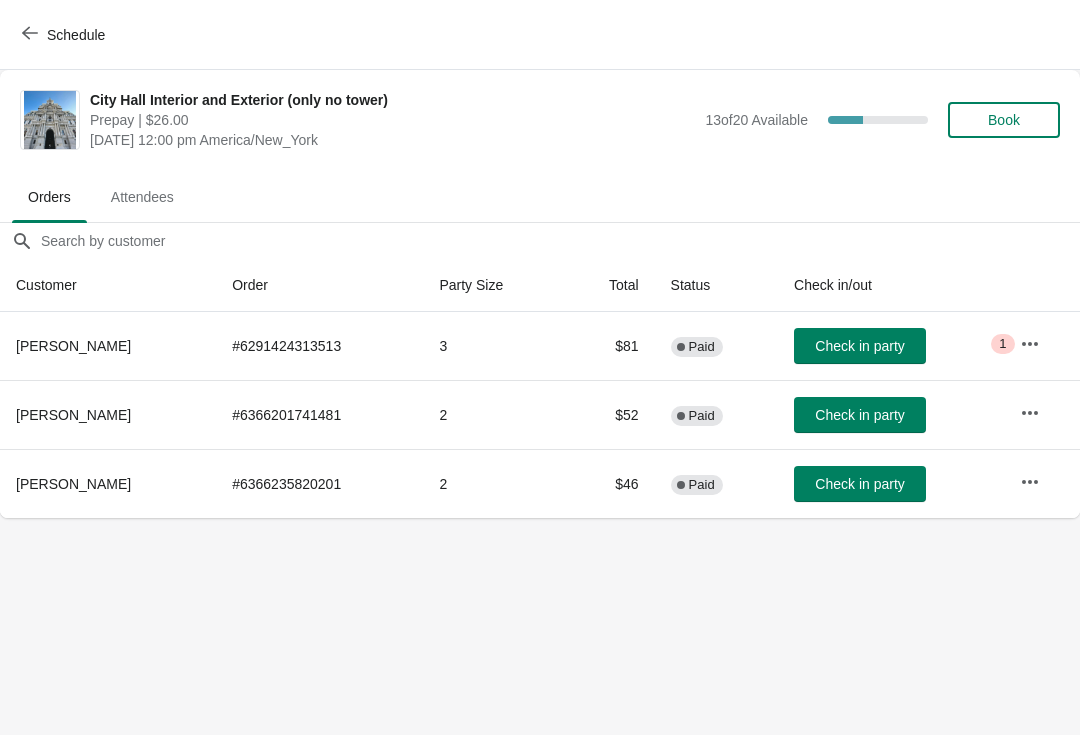 click 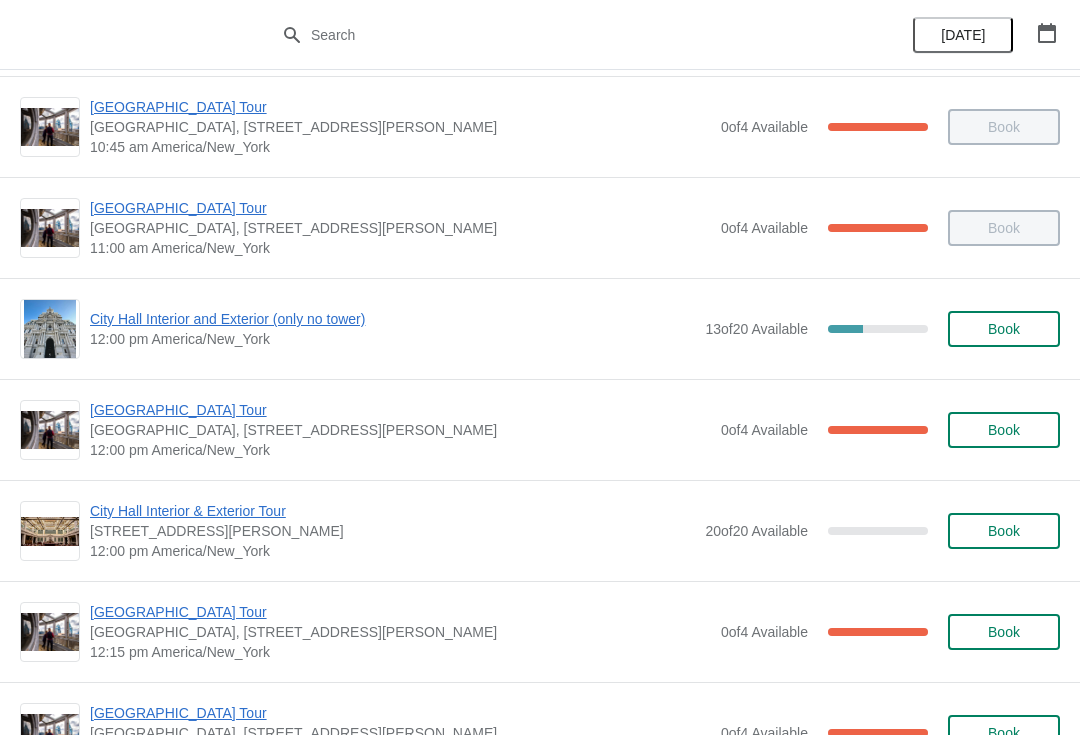 click on "[GEOGRAPHIC_DATA] Tour" at bounding box center (400, 410) 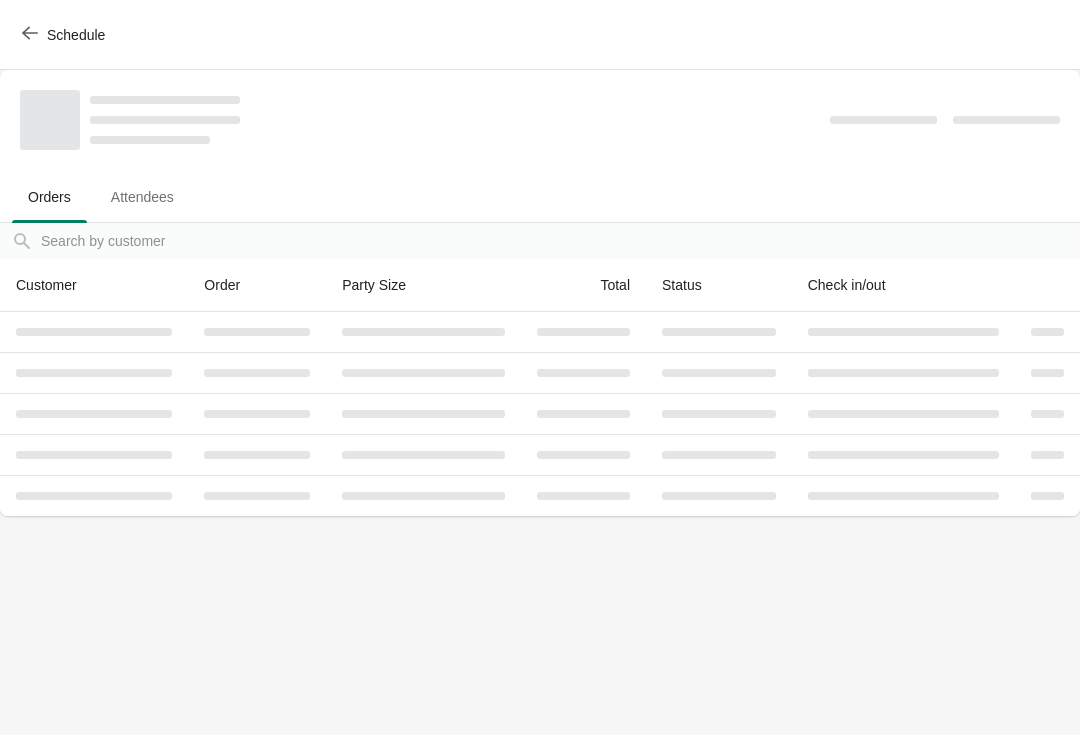scroll, scrollTop: 0, scrollLeft: 0, axis: both 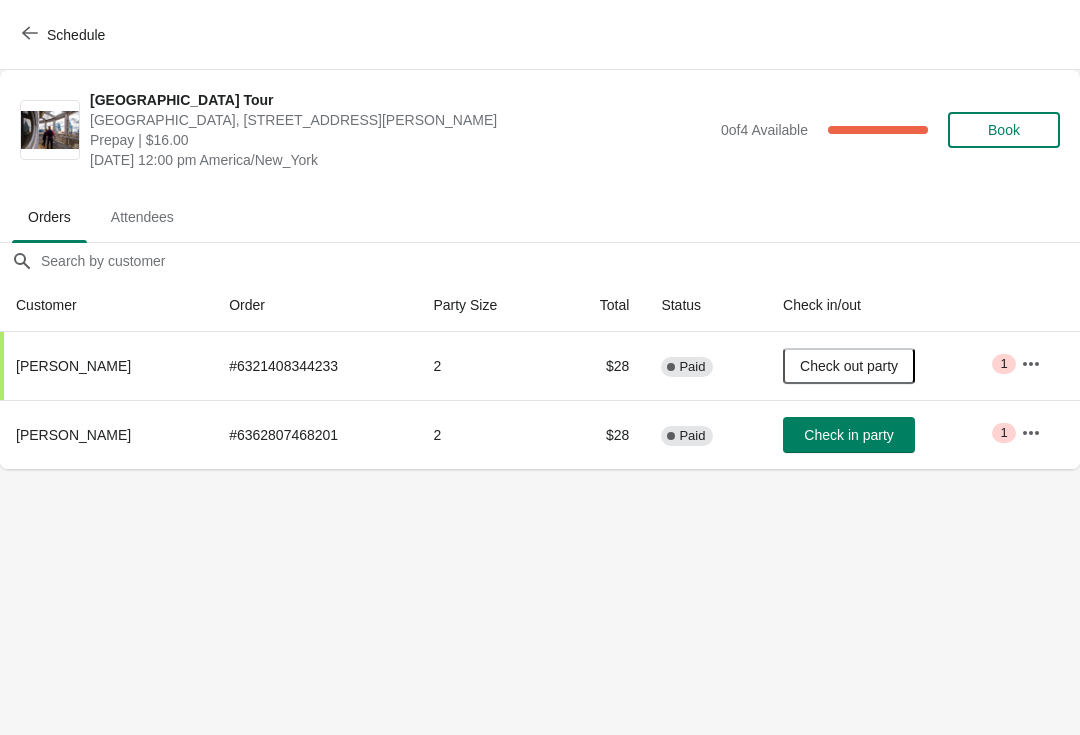 click on "Schedule" at bounding box center (65, 35) 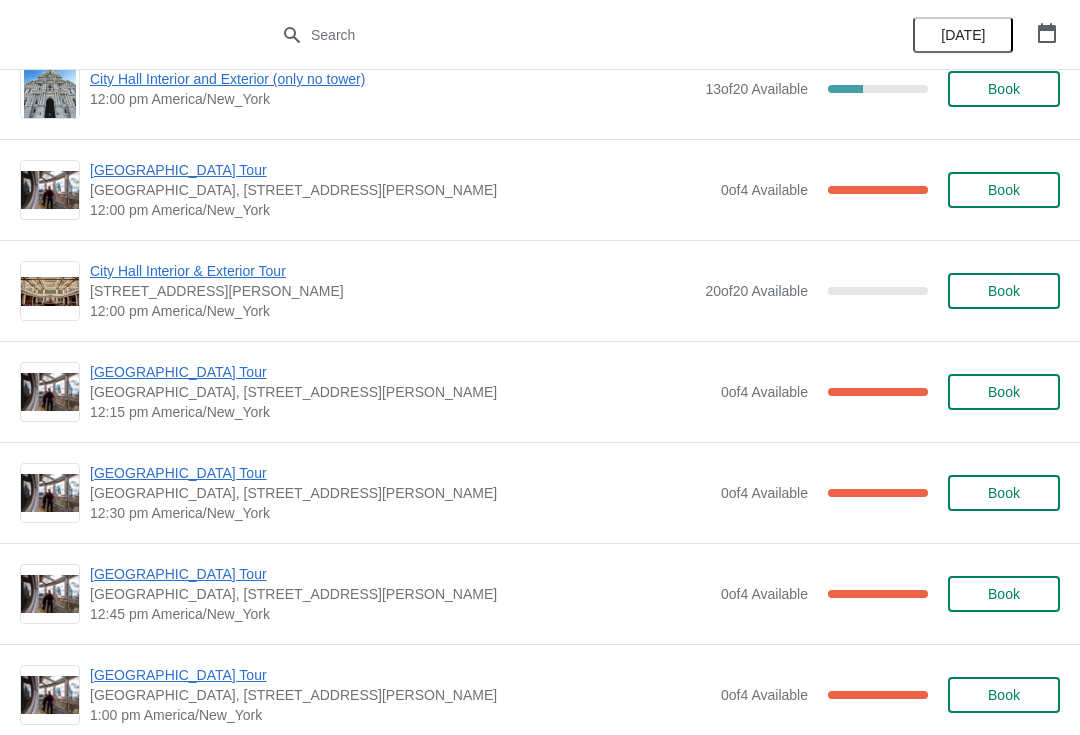 scroll, scrollTop: 851, scrollLeft: 0, axis: vertical 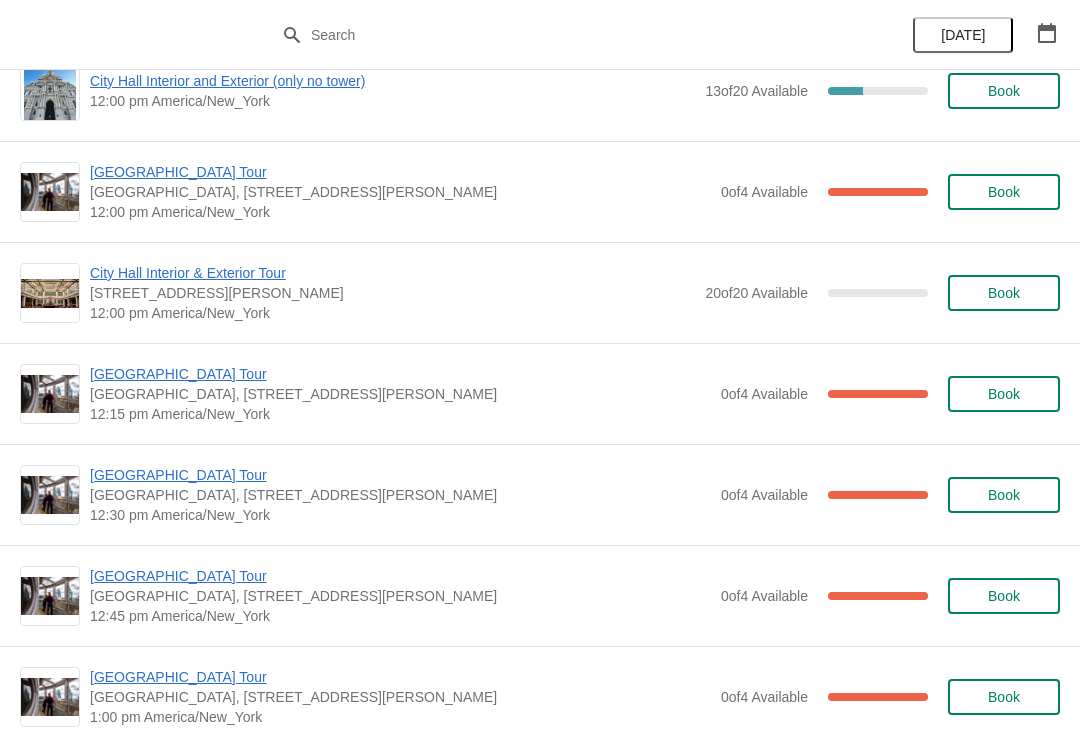 click on "City Hall Interior & Exterior Tour" at bounding box center (392, 273) 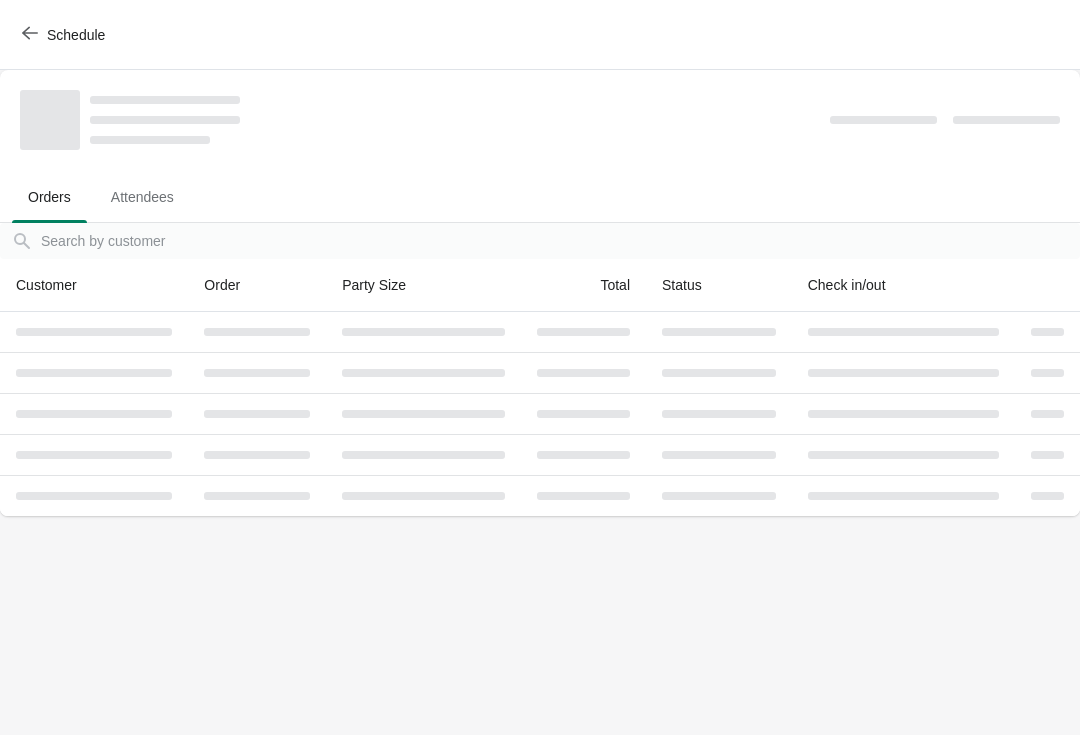 scroll, scrollTop: 0, scrollLeft: 0, axis: both 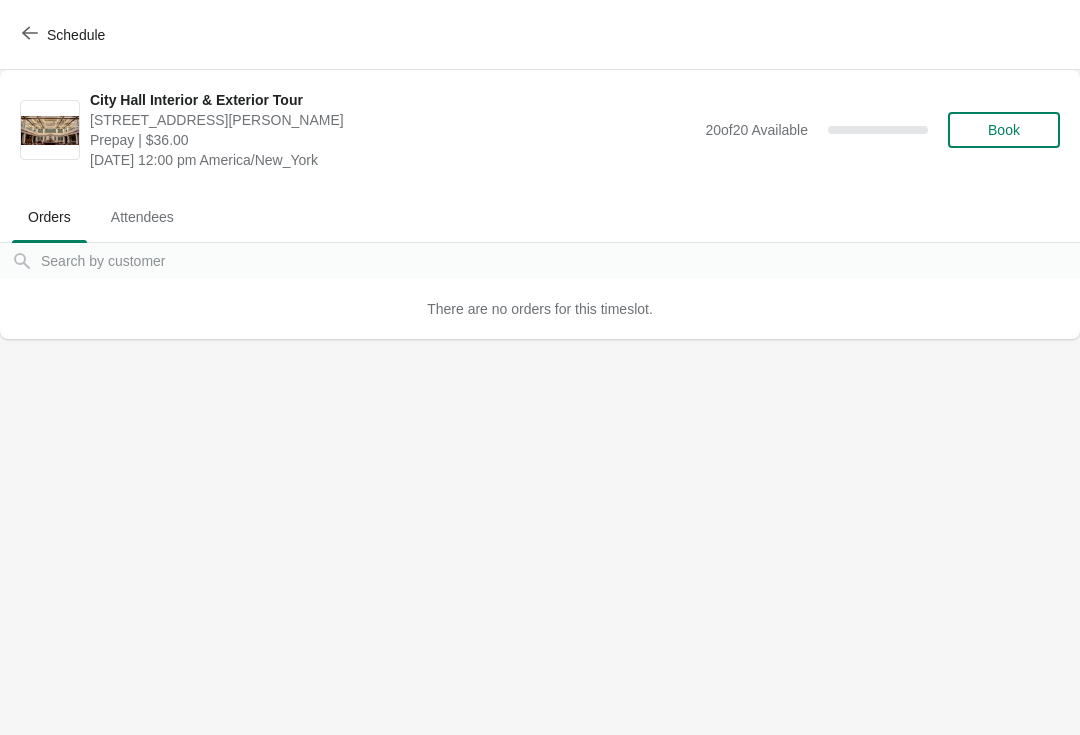 click on "Schedule" at bounding box center (65, 35) 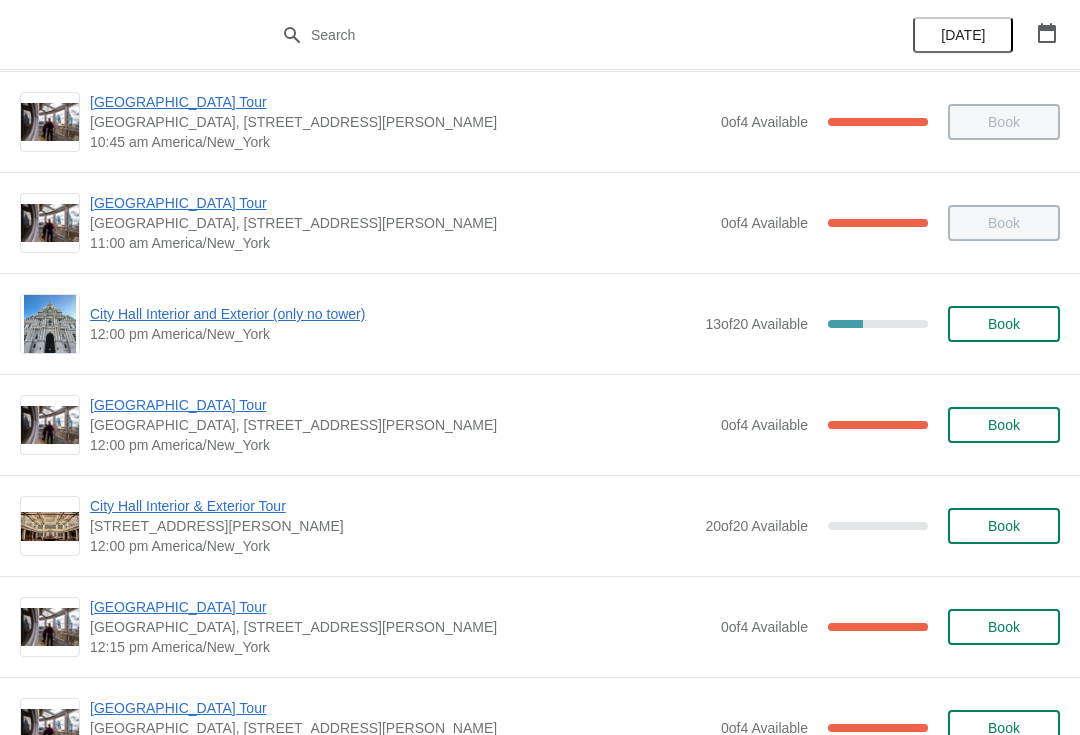 scroll, scrollTop: 626, scrollLeft: 0, axis: vertical 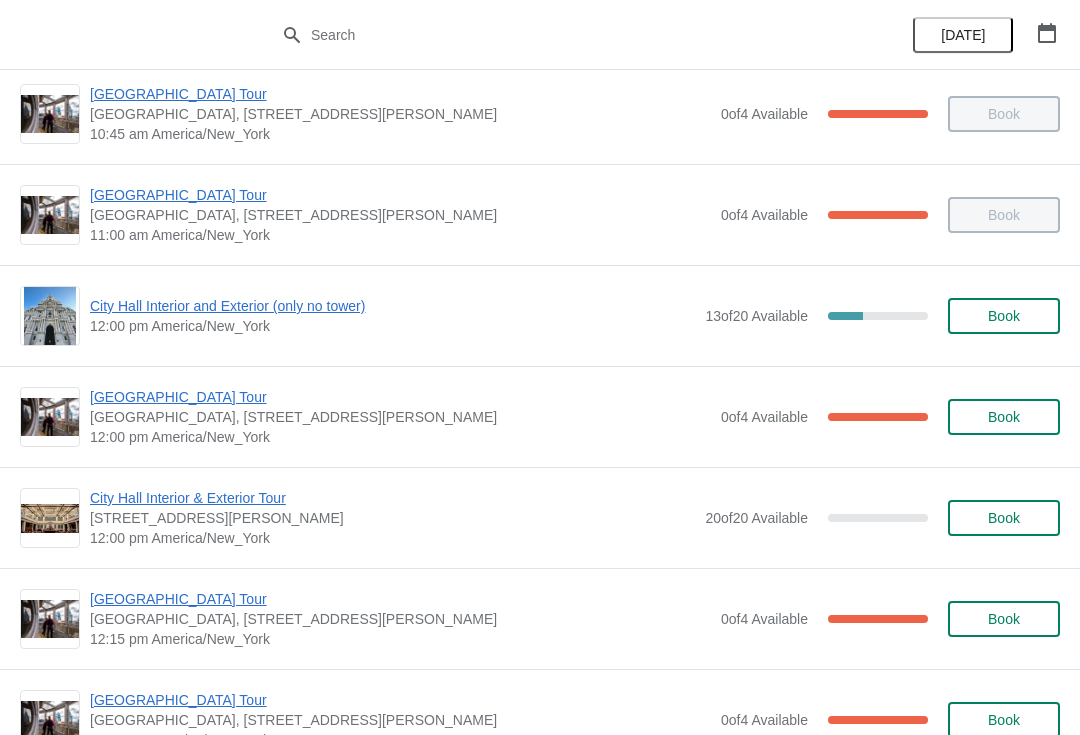 click on "City Hall Interior and Exterior (only no tower)" at bounding box center (392, 306) 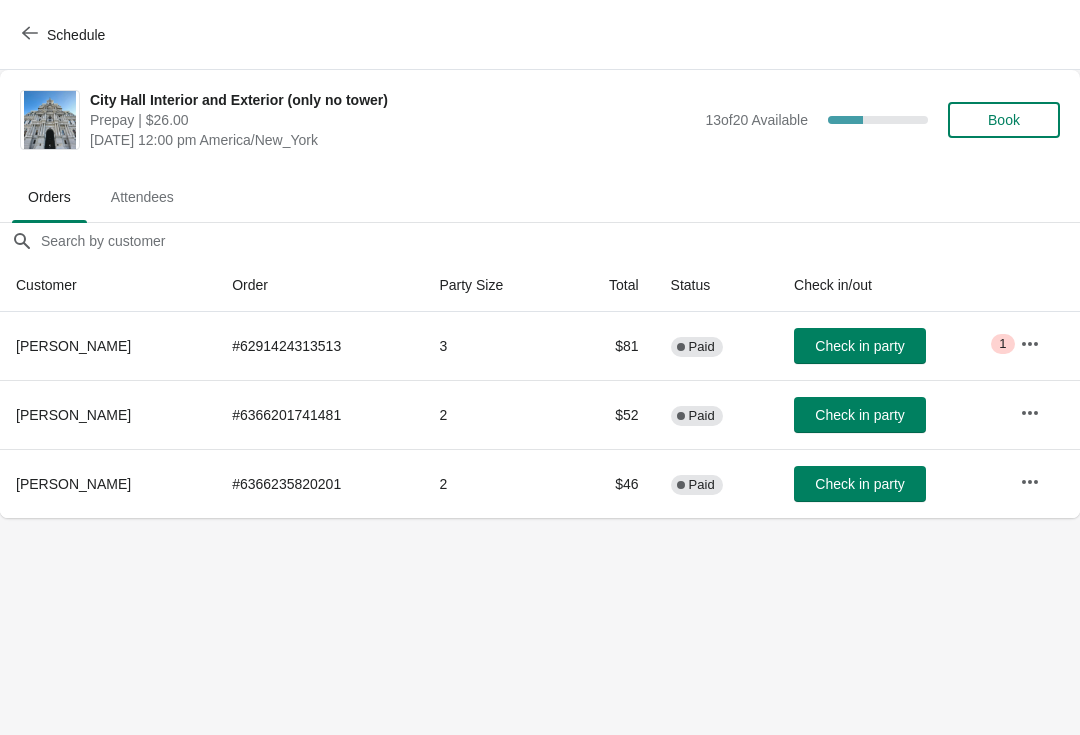 scroll, scrollTop: 0, scrollLeft: 0, axis: both 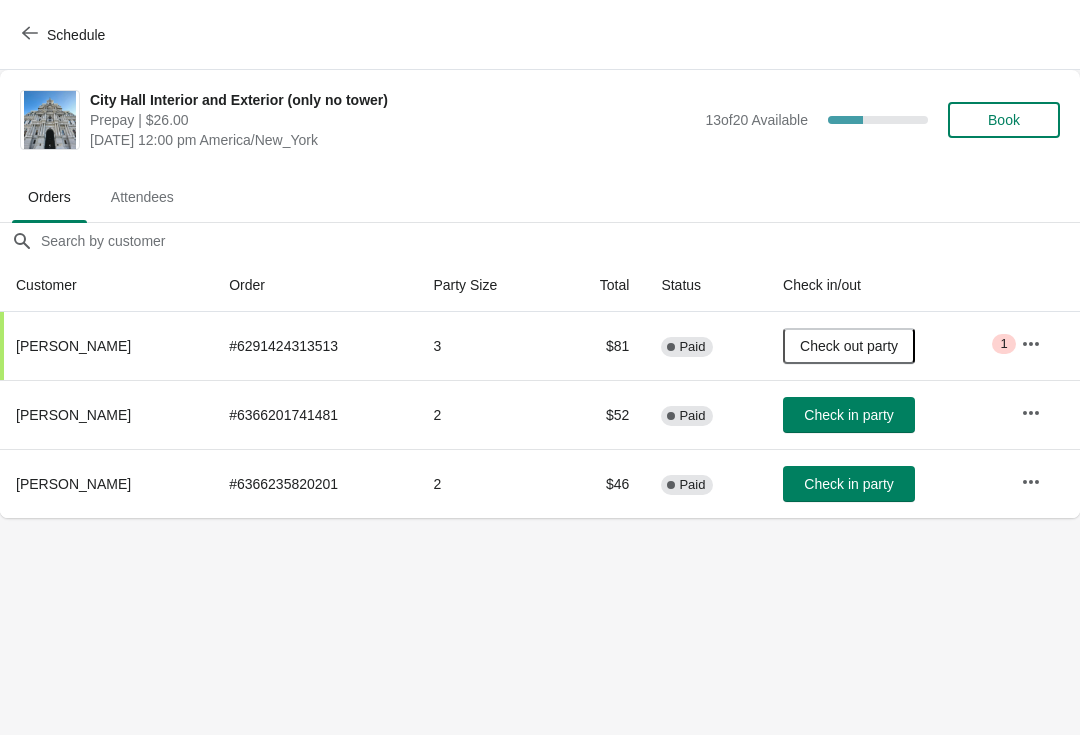click at bounding box center (30, 34) 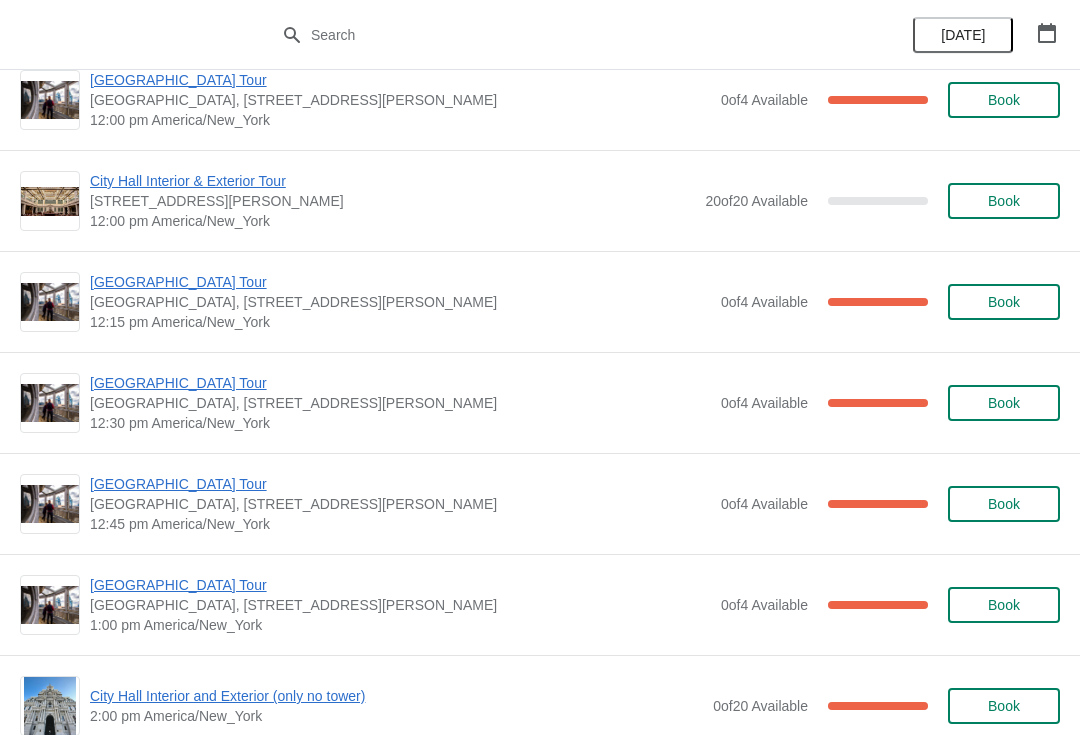 scroll, scrollTop: 945, scrollLeft: 0, axis: vertical 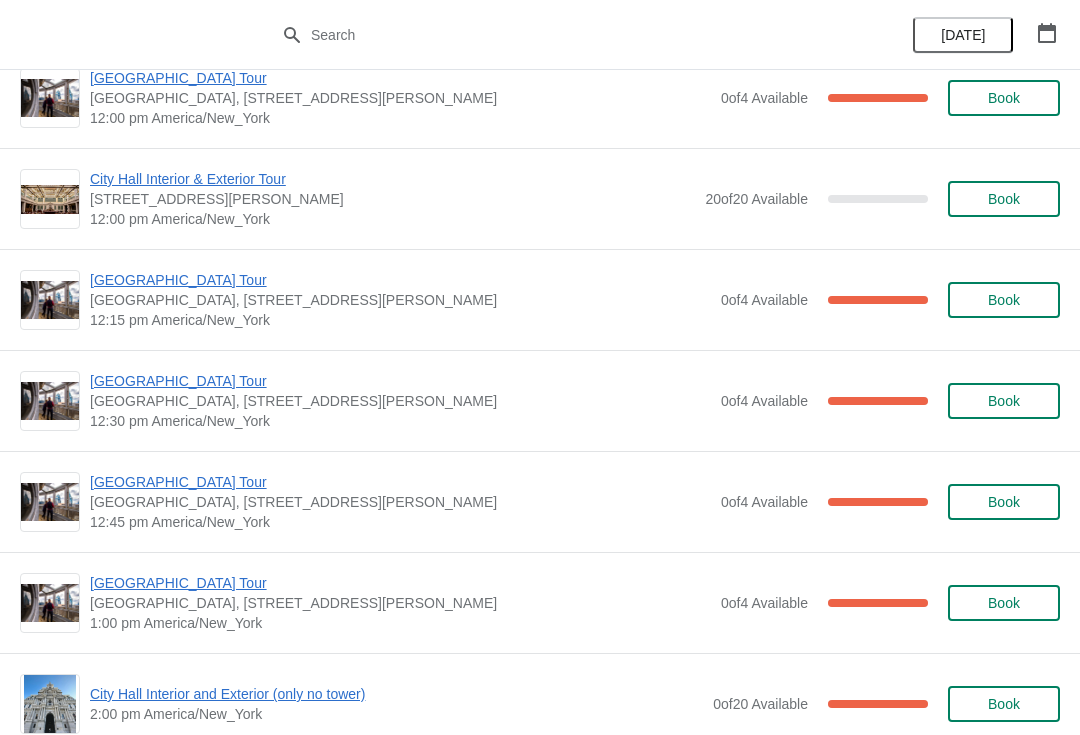 click on "[GEOGRAPHIC_DATA] Tour" at bounding box center (400, 280) 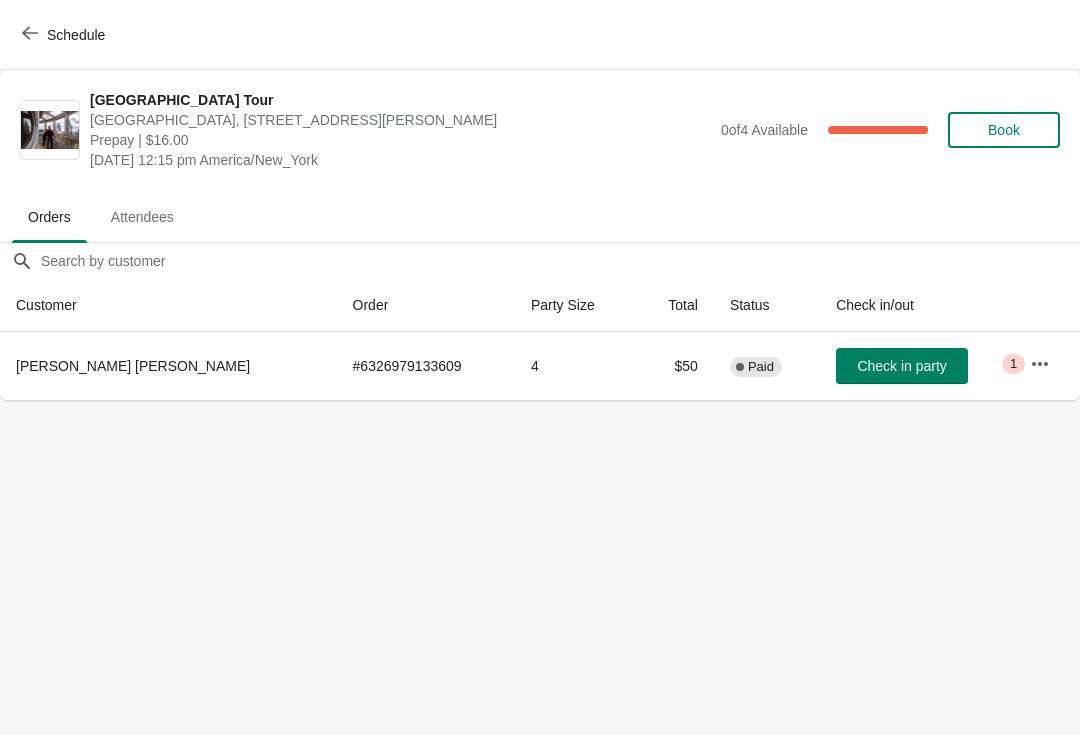 click on "Check in party" at bounding box center [901, 366] 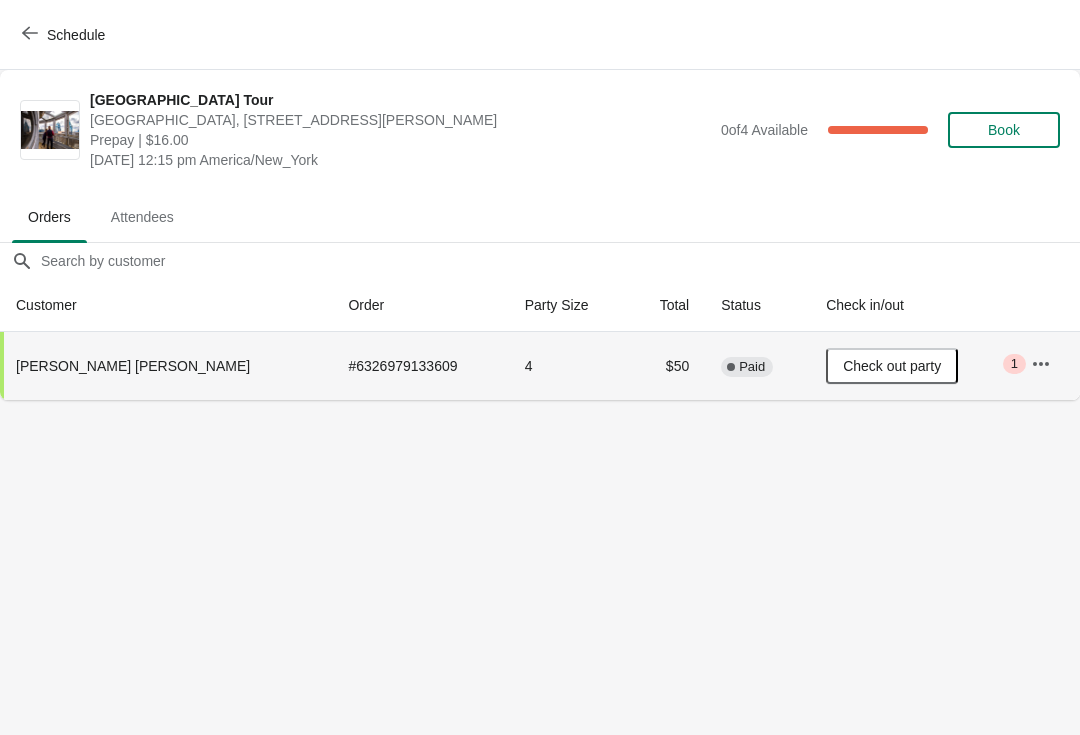 click 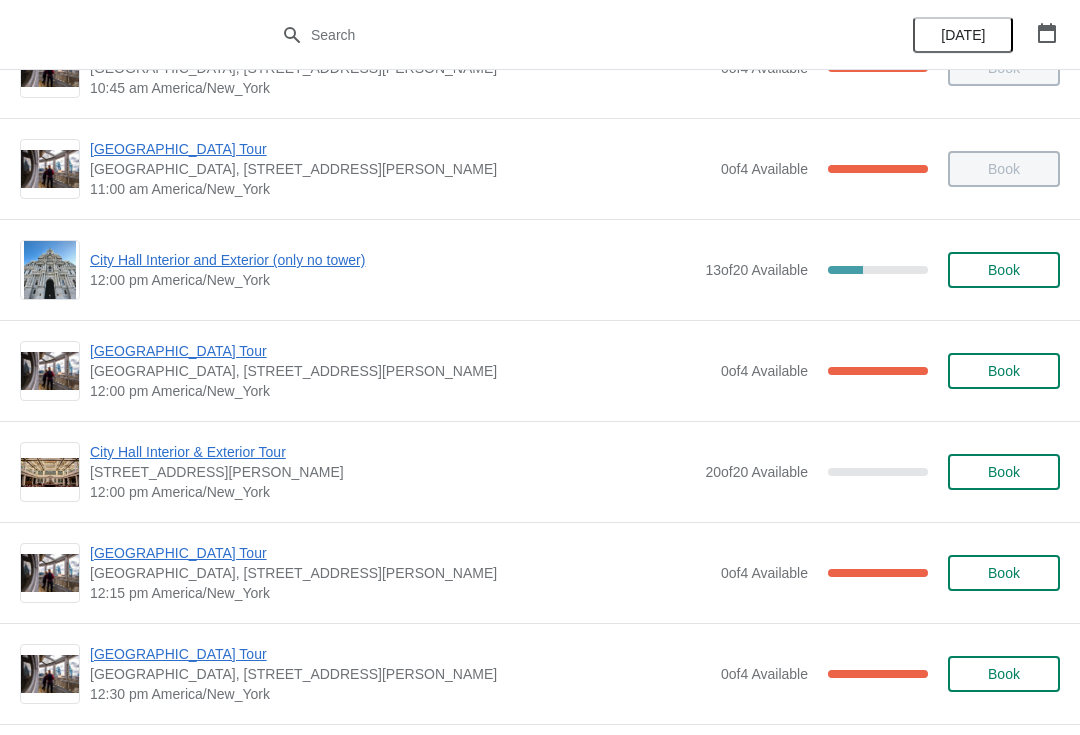 scroll, scrollTop: 670, scrollLeft: 0, axis: vertical 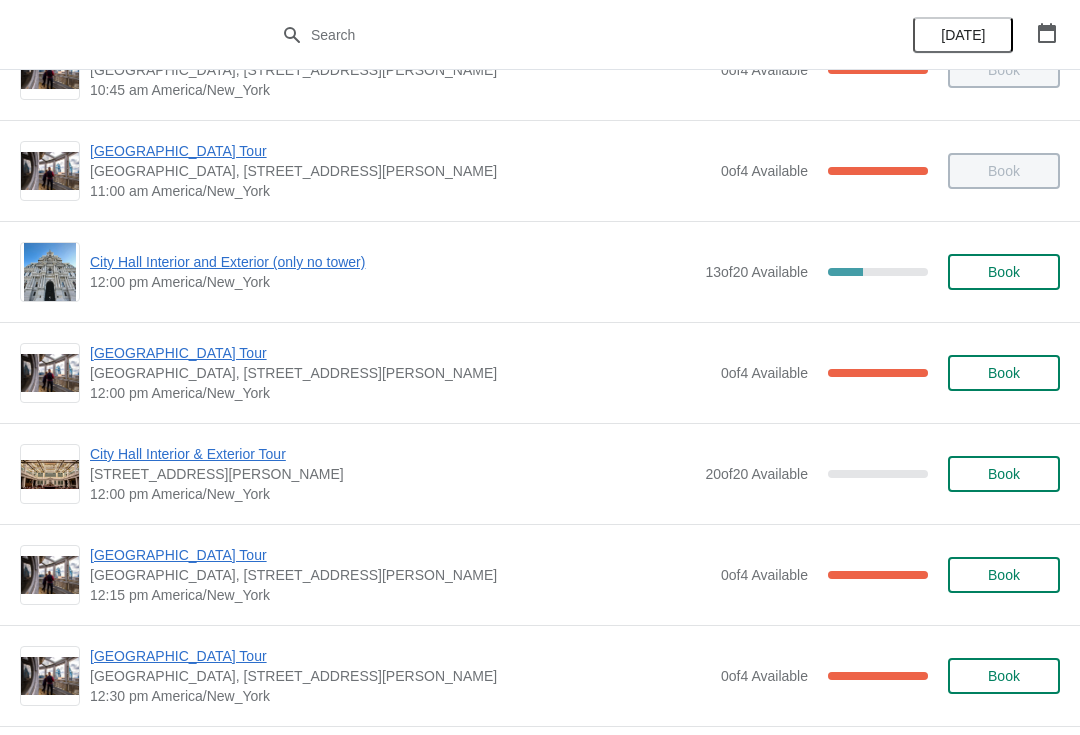 click on "Book" at bounding box center (1004, 272) 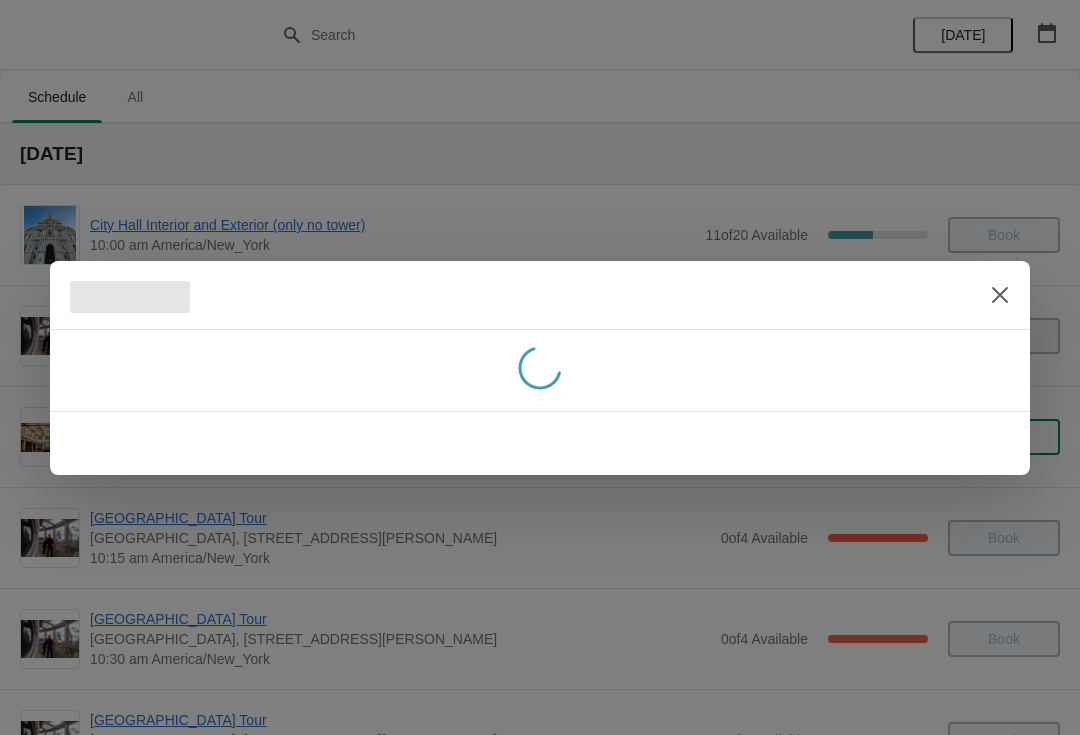 click at bounding box center (540, 295) 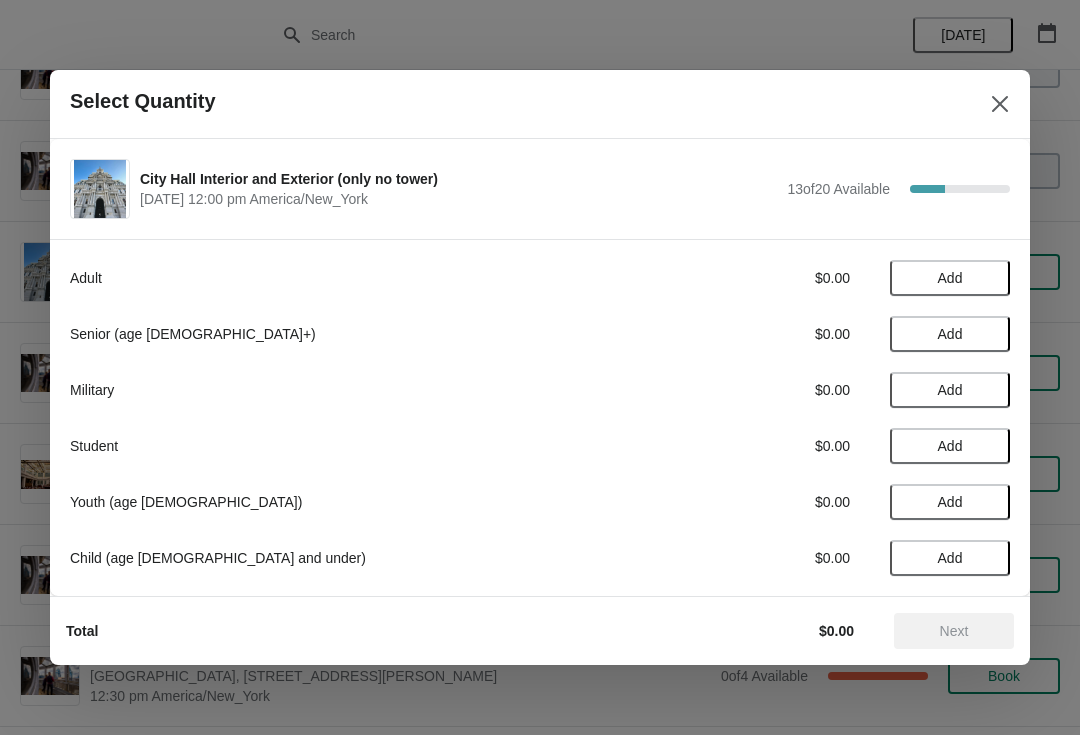 click on "Add" at bounding box center [950, 334] 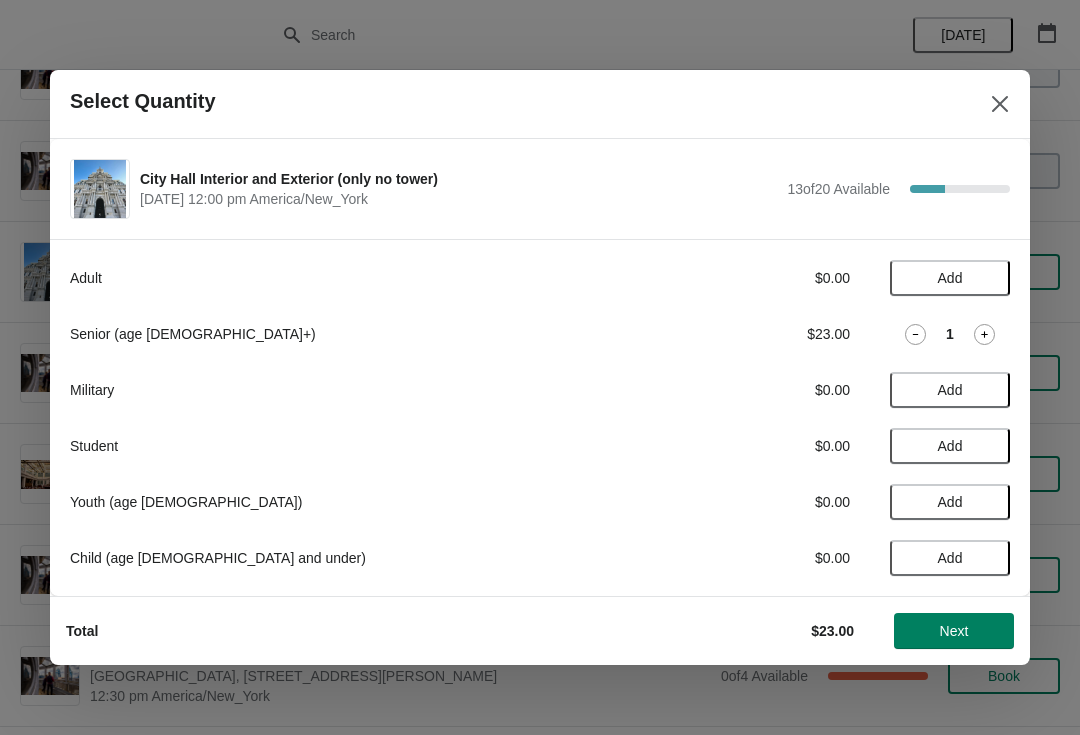 click 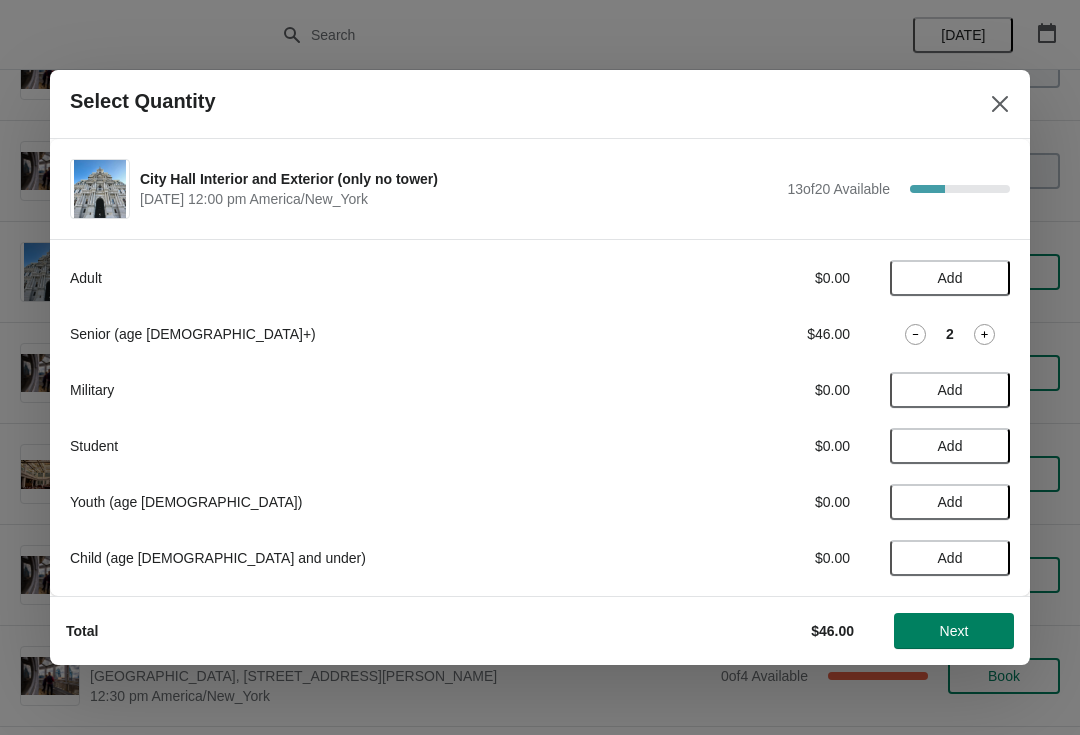 click on "Next" at bounding box center (954, 631) 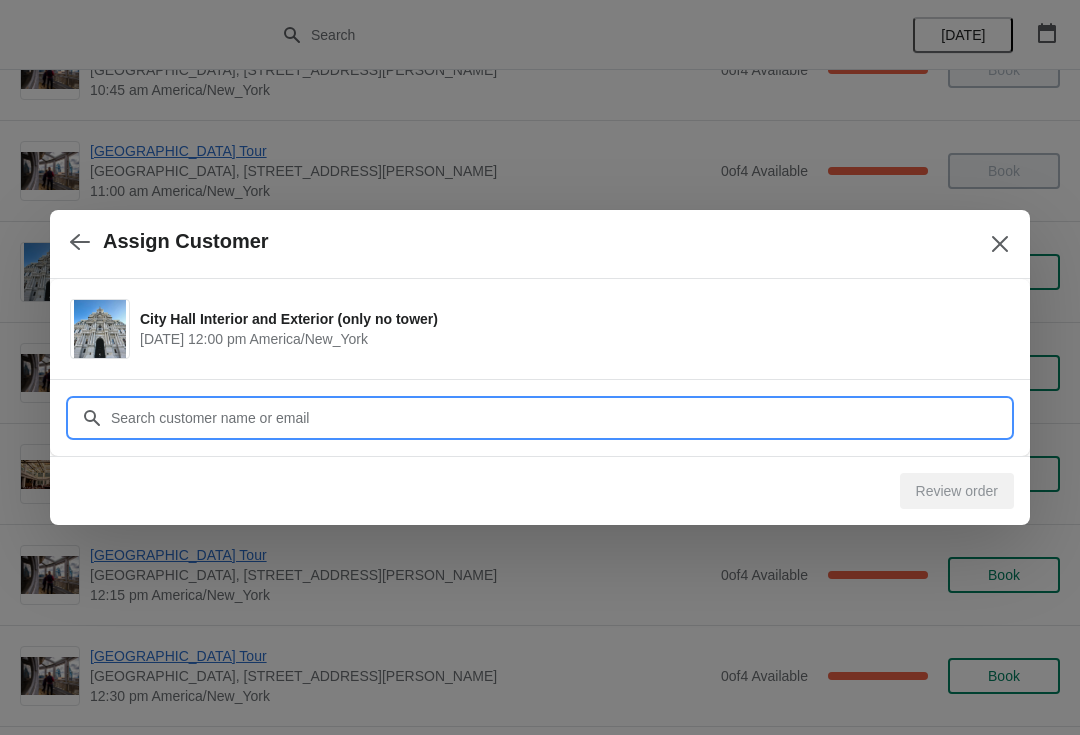 click on "Customer" at bounding box center [560, 418] 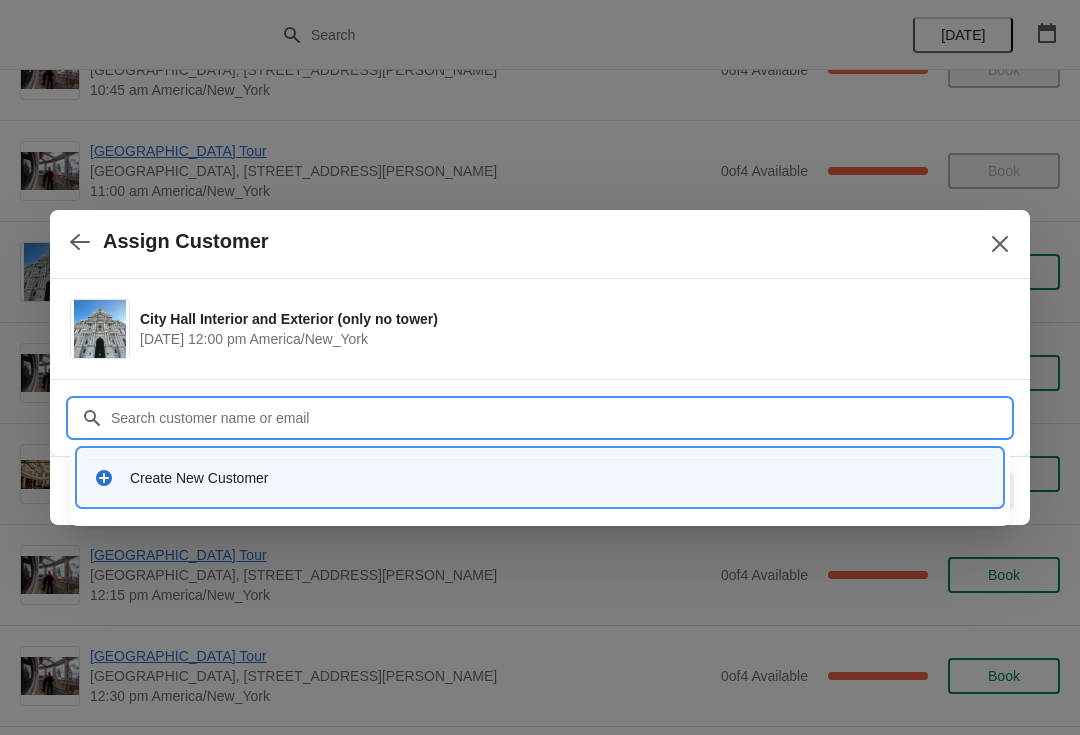click on "Create New Customer" at bounding box center (558, 478) 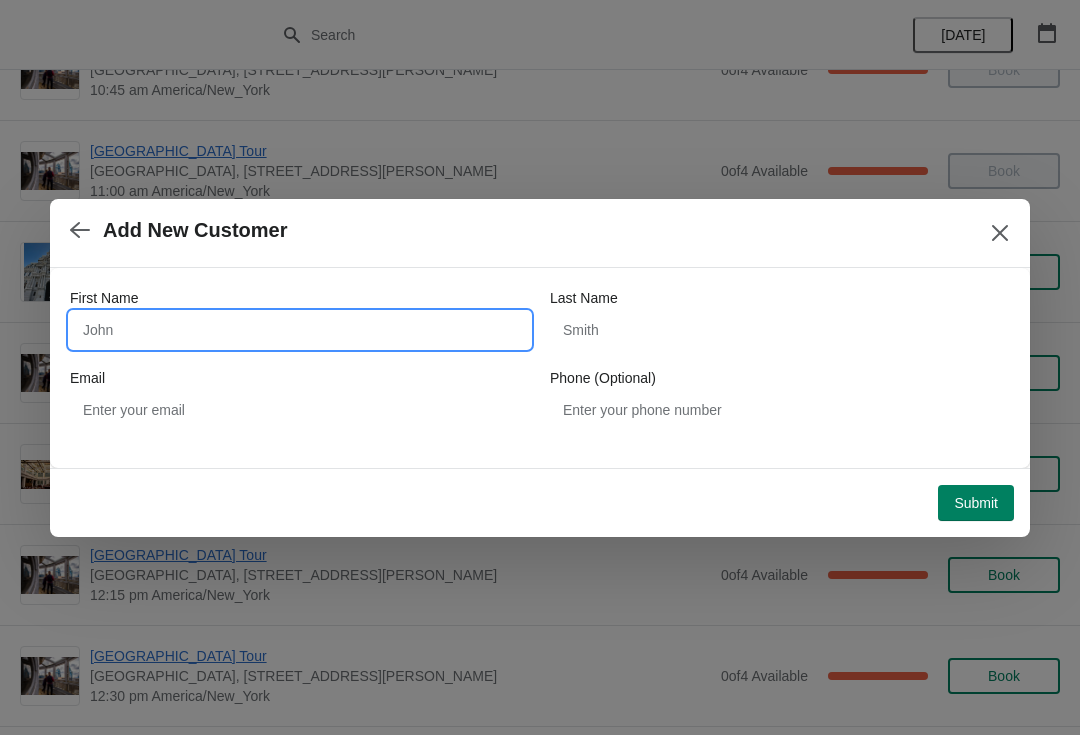click on "First Name" at bounding box center (300, 330) 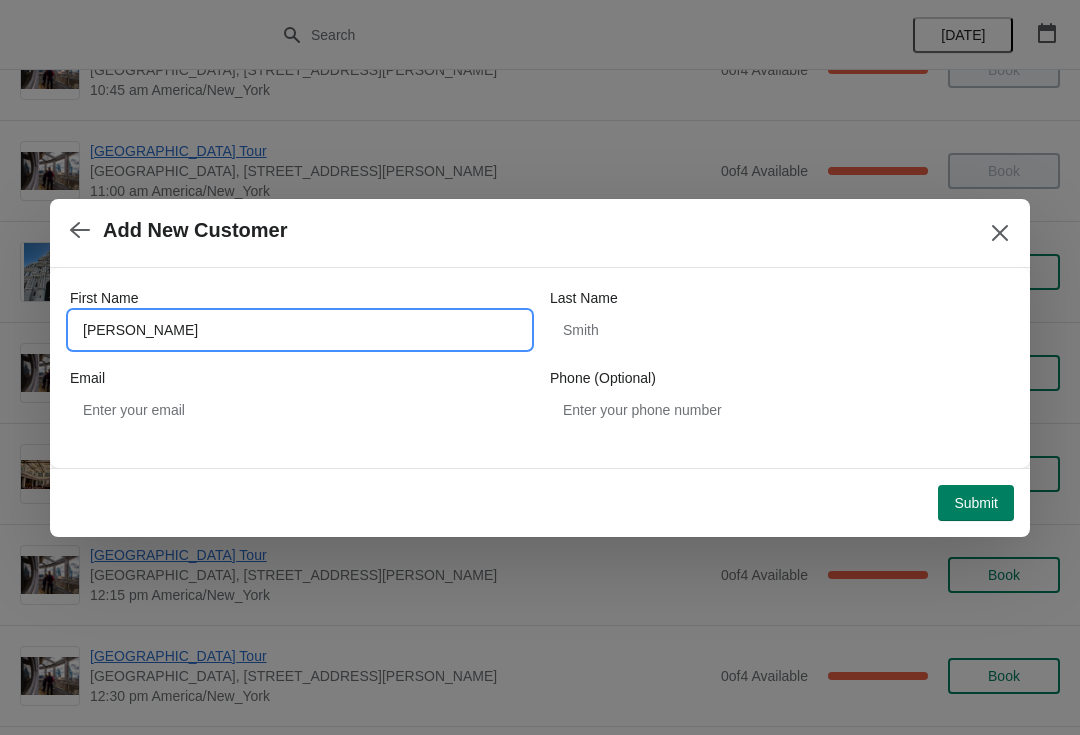 type on "Peter" 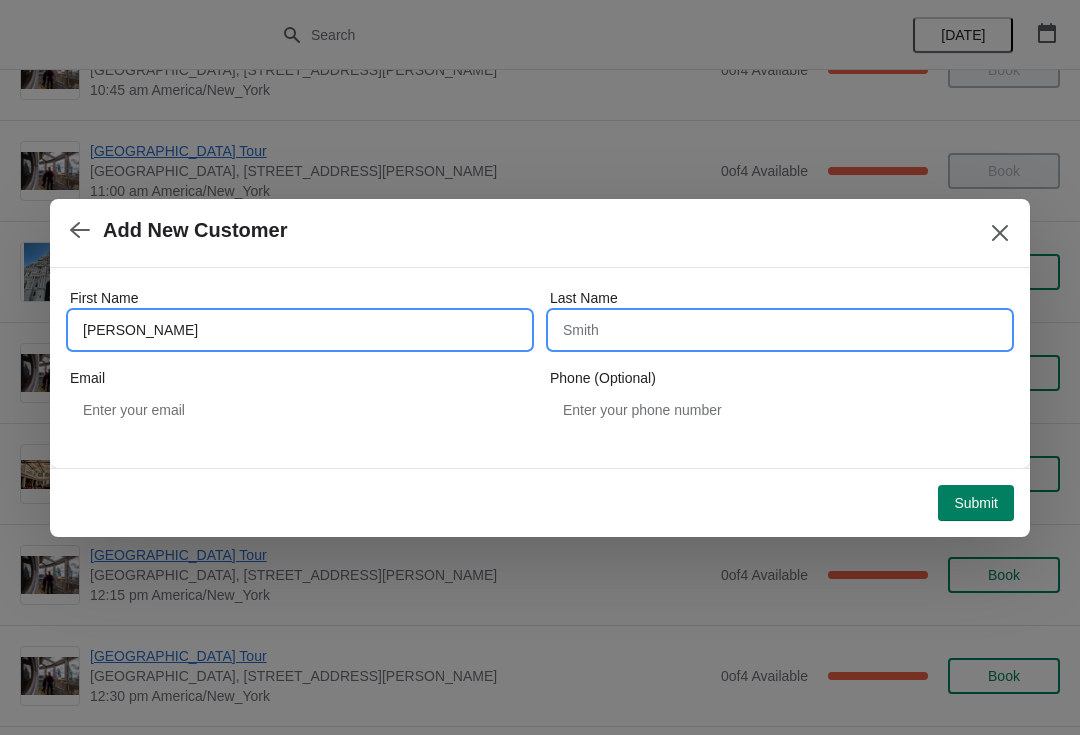 click on "Last Name" at bounding box center [780, 330] 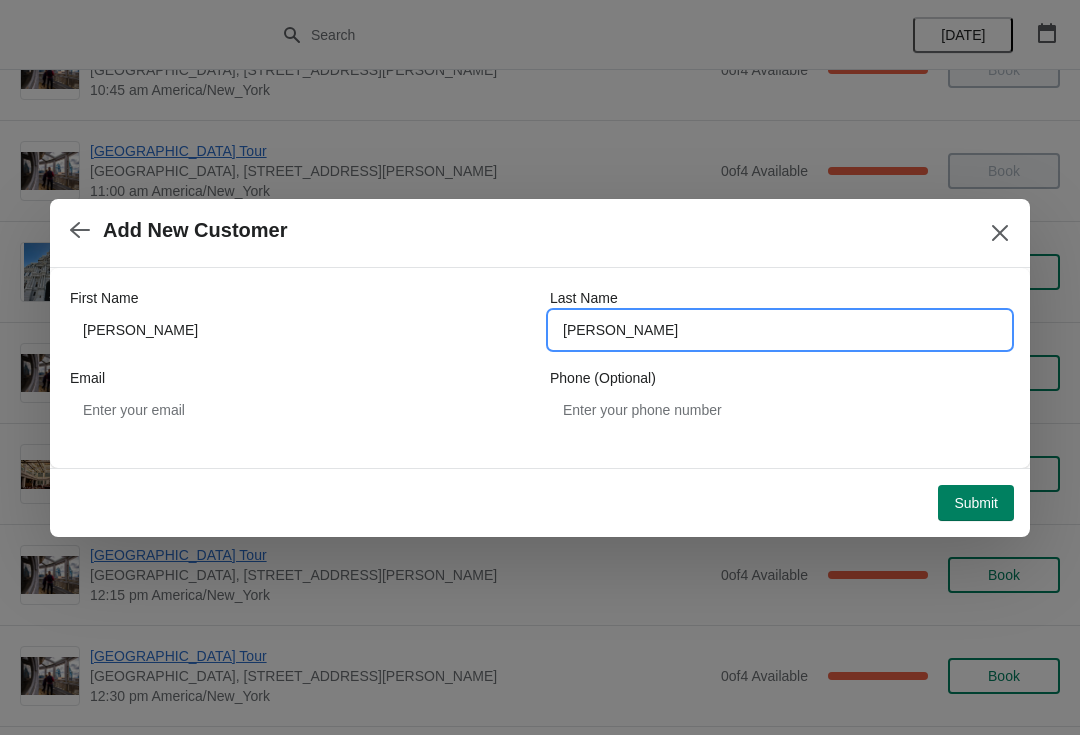 type on "saggau" 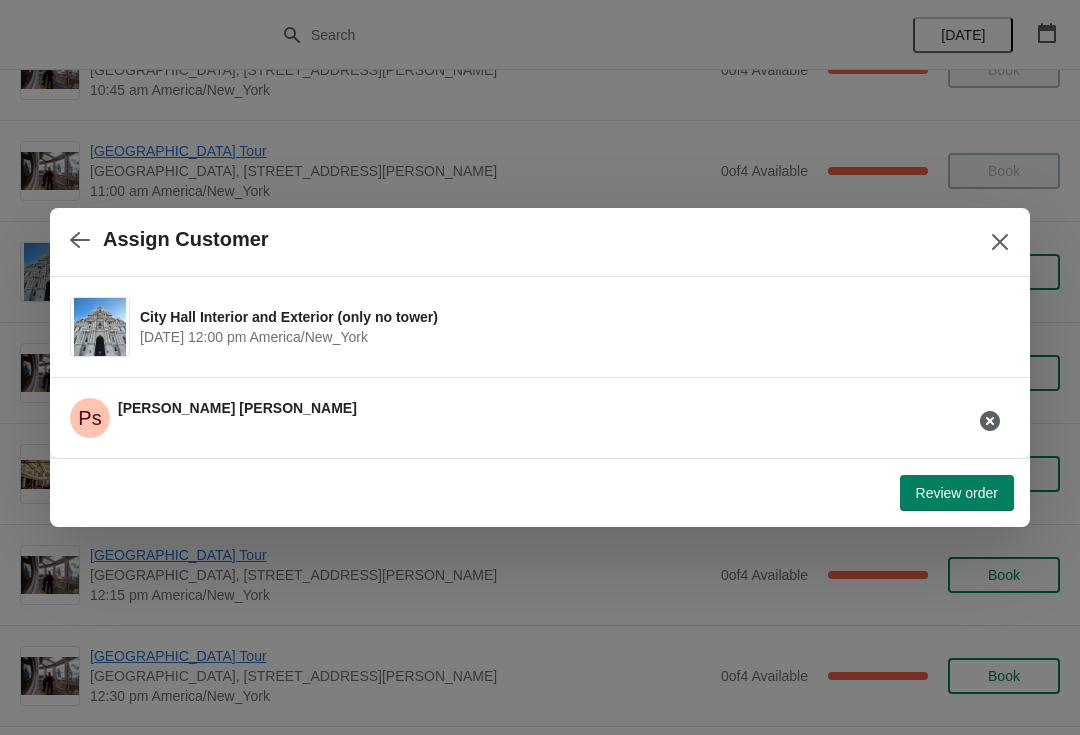 click on "Review order" at bounding box center [957, 493] 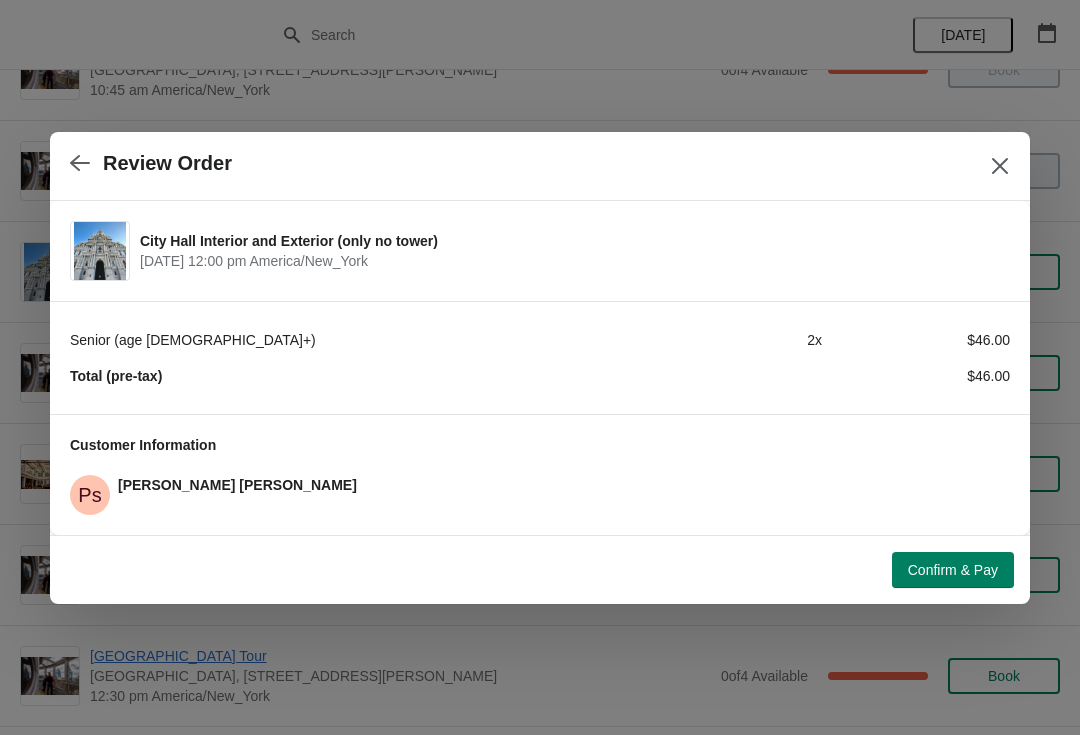 click on "Confirm & Pay" at bounding box center (953, 570) 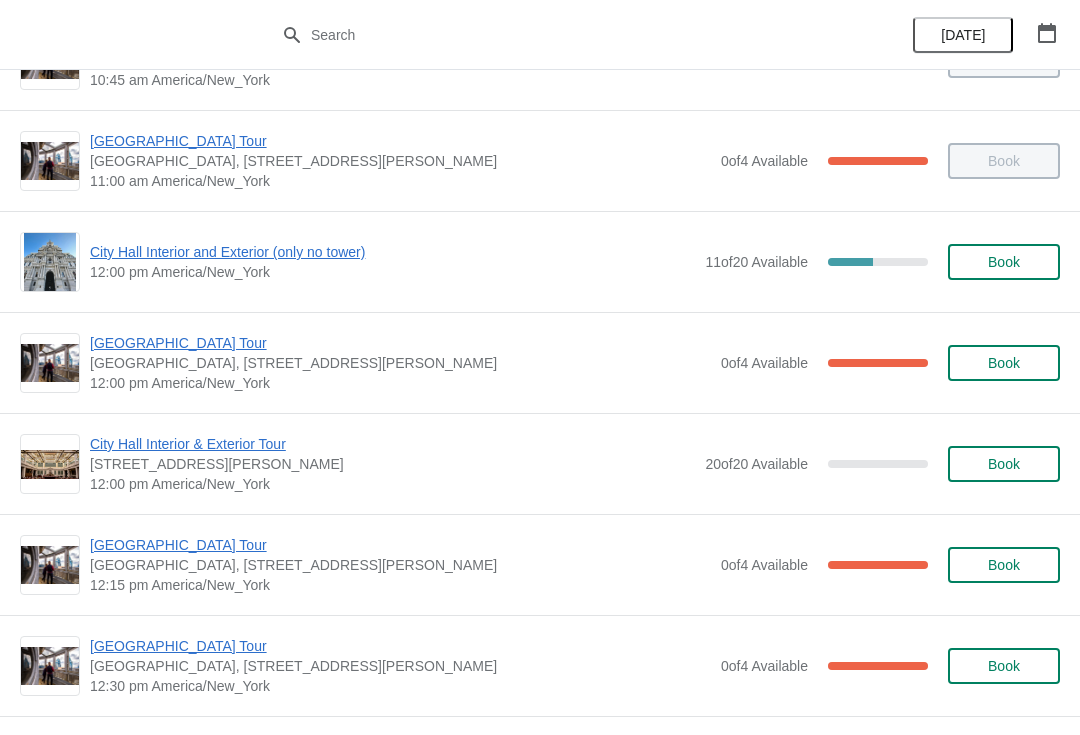 scroll, scrollTop: 678, scrollLeft: 0, axis: vertical 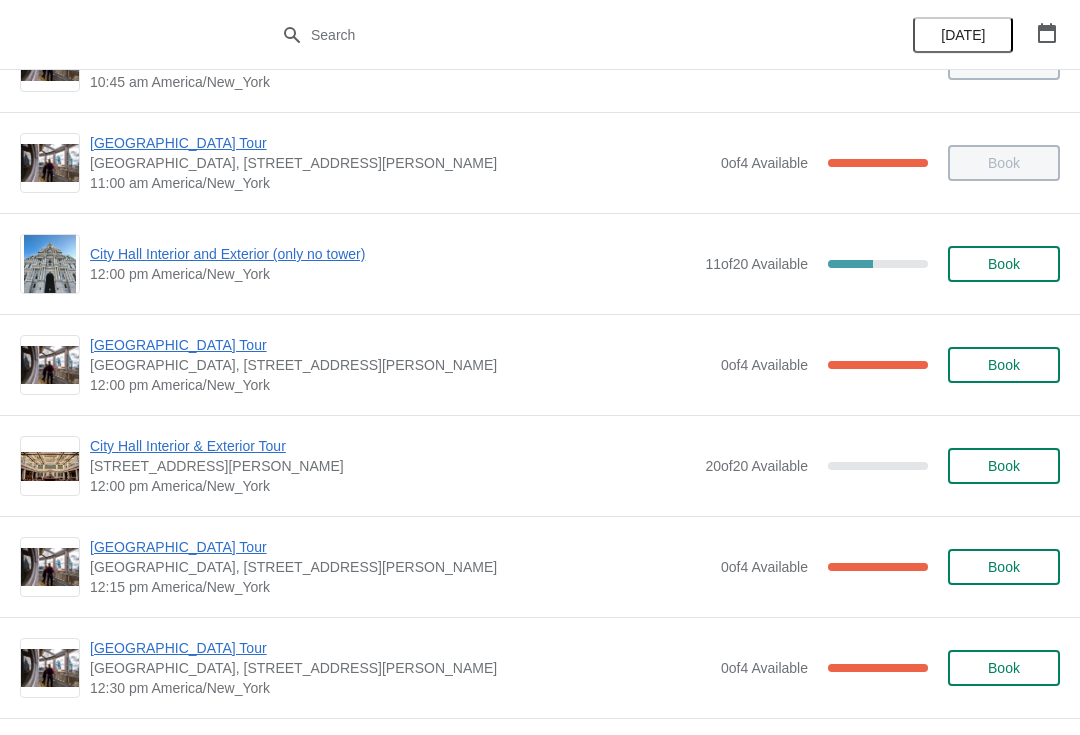 click on "City Hall Interior and Exterior (only no tower)" at bounding box center [392, 254] 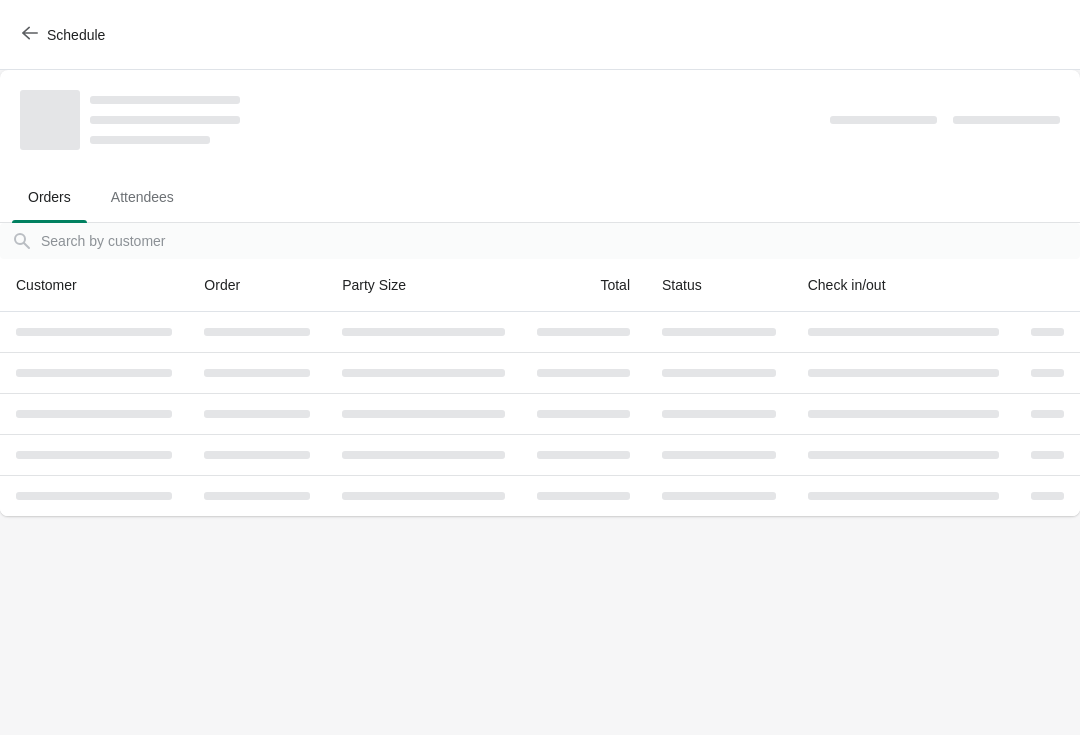scroll, scrollTop: 0, scrollLeft: 0, axis: both 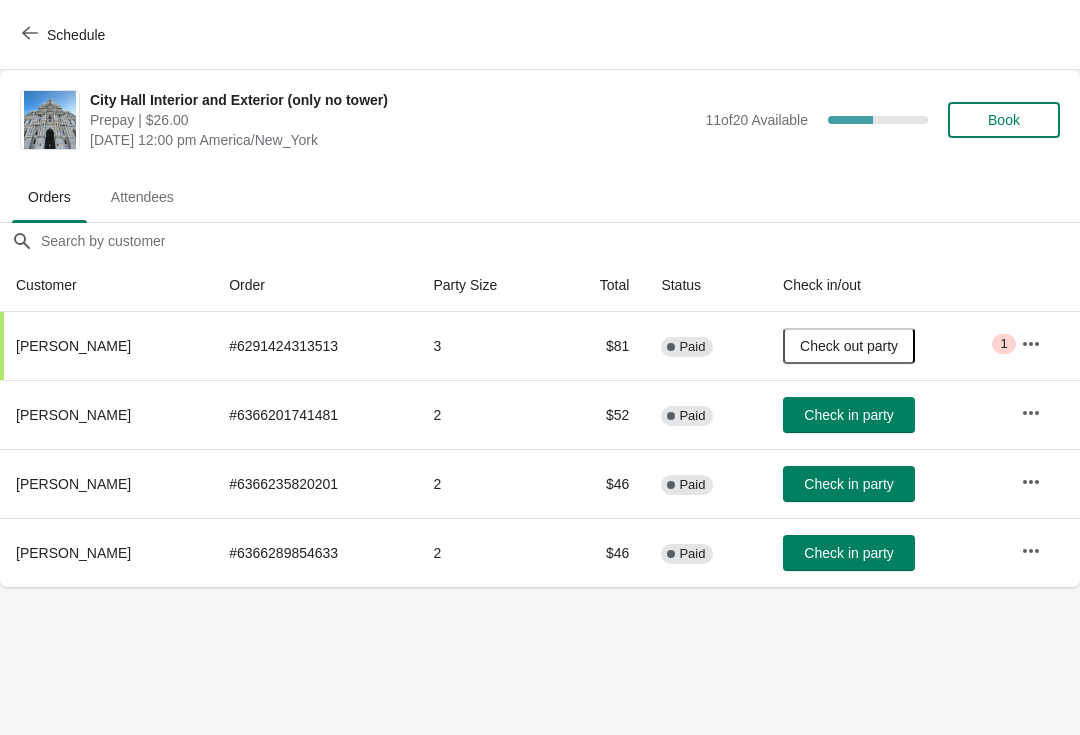 click on "Check in party" at bounding box center (848, 553) 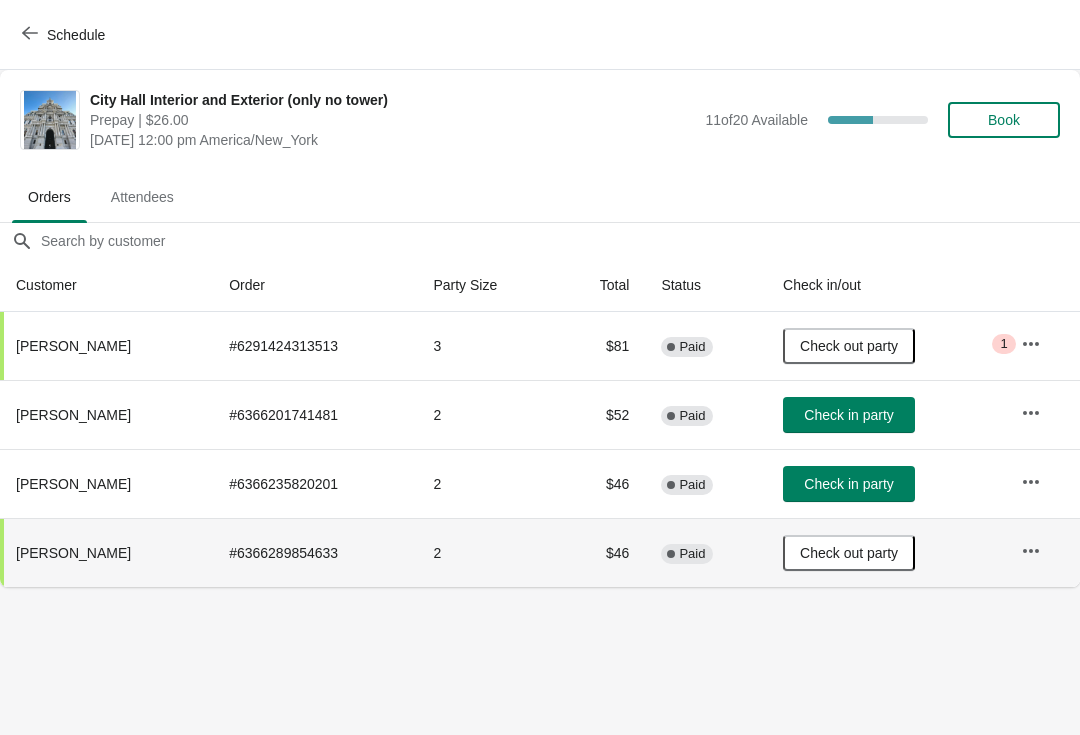 click on "Check in party" at bounding box center (848, 484) 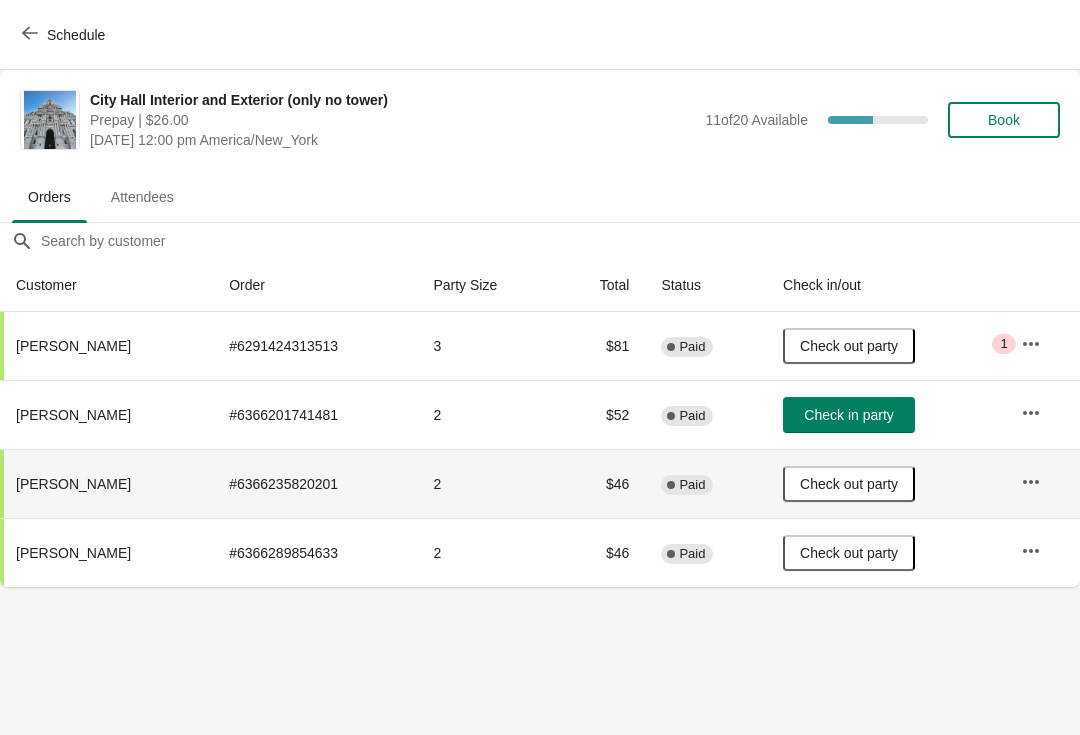 click on "Check in party" at bounding box center [848, 415] 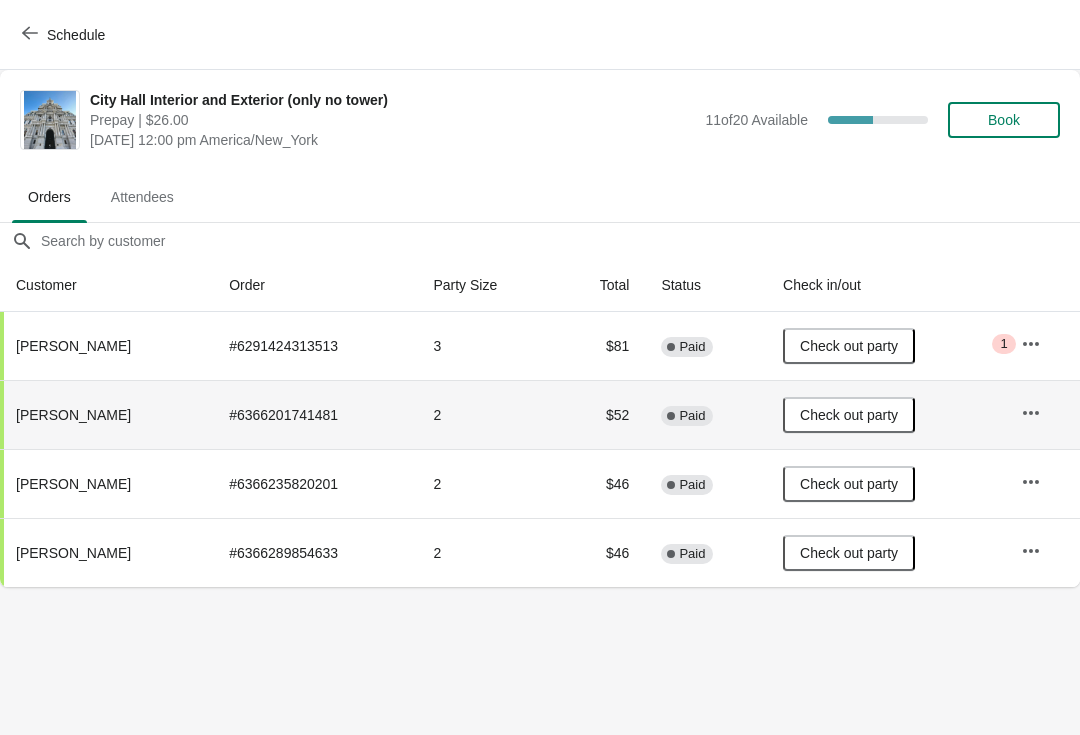 click on "Schedule" at bounding box center (65, 35) 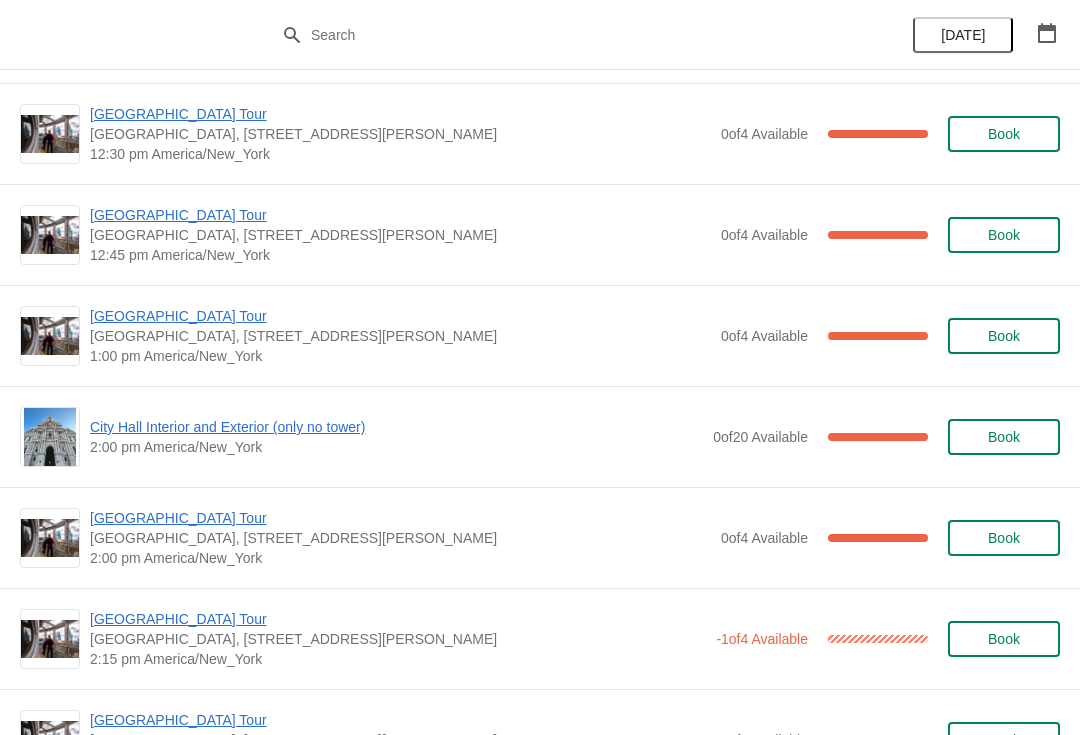 scroll, scrollTop: 1230, scrollLeft: 0, axis: vertical 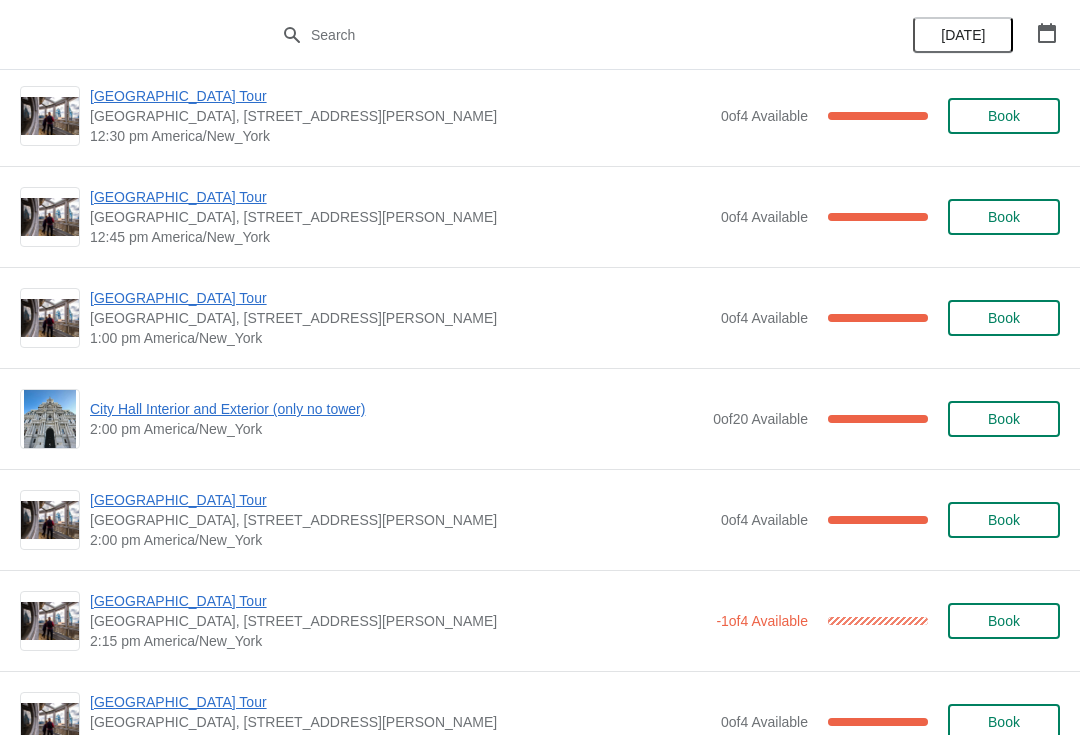 click on "City Hall Interior and Exterior (only no tower)" at bounding box center [396, 409] 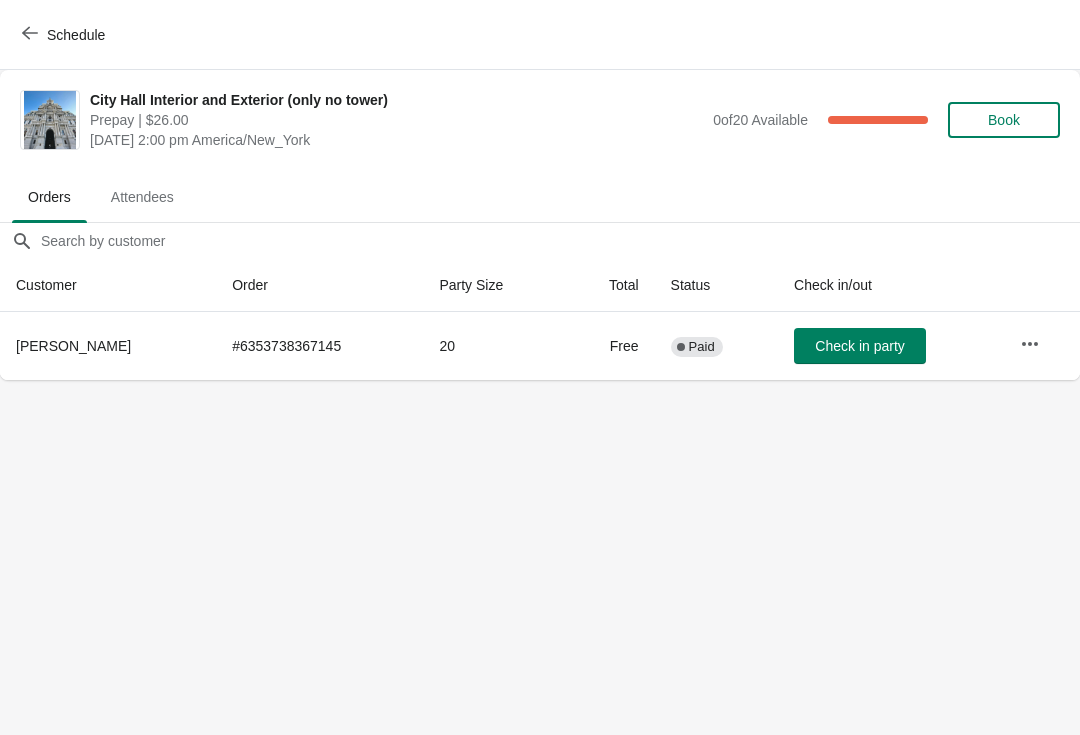 click 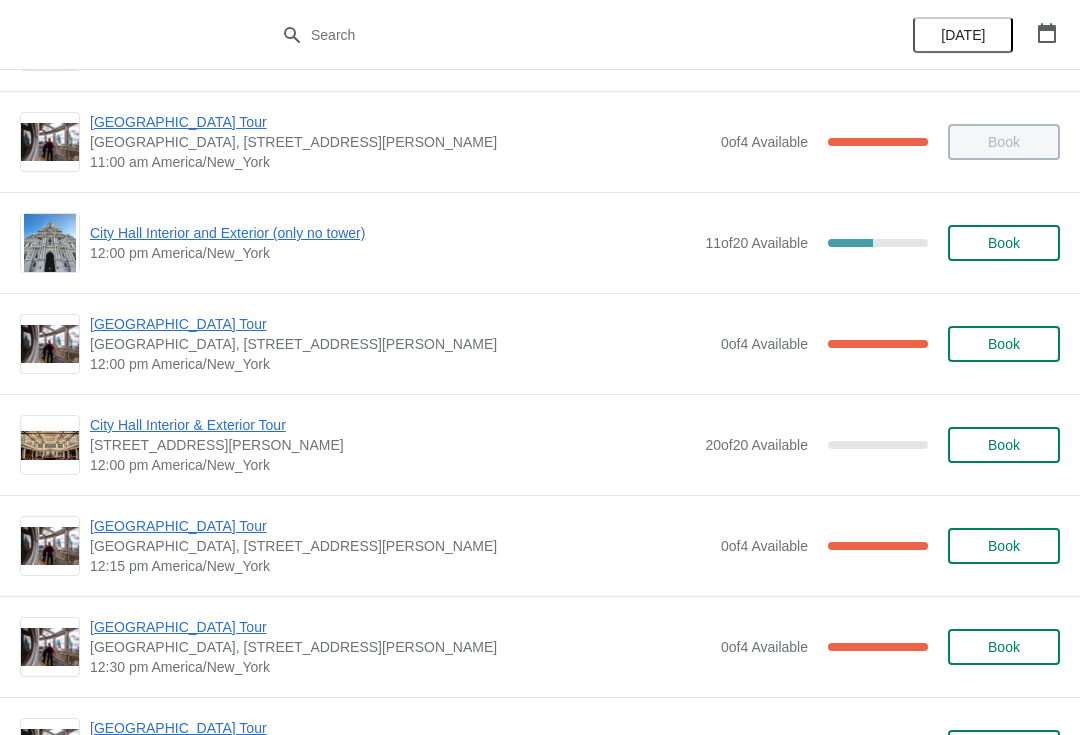 scroll, scrollTop: 752, scrollLeft: 0, axis: vertical 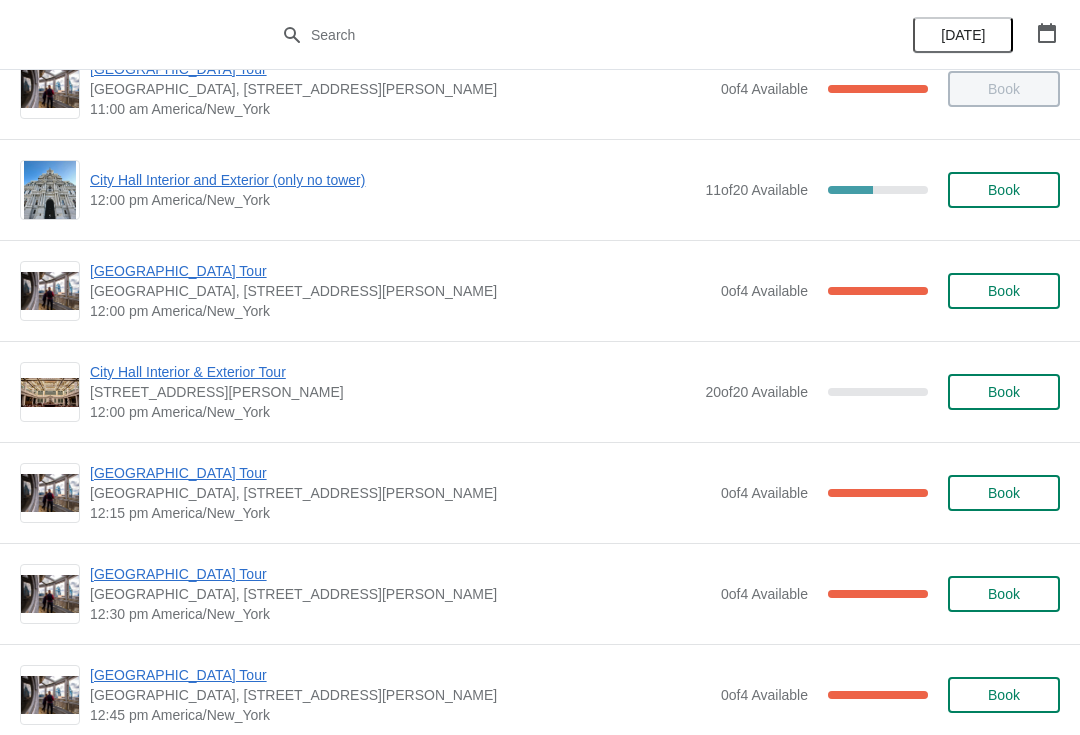 click on "[GEOGRAPHIC_DATA] Tour" at bounding box center (400, 574) 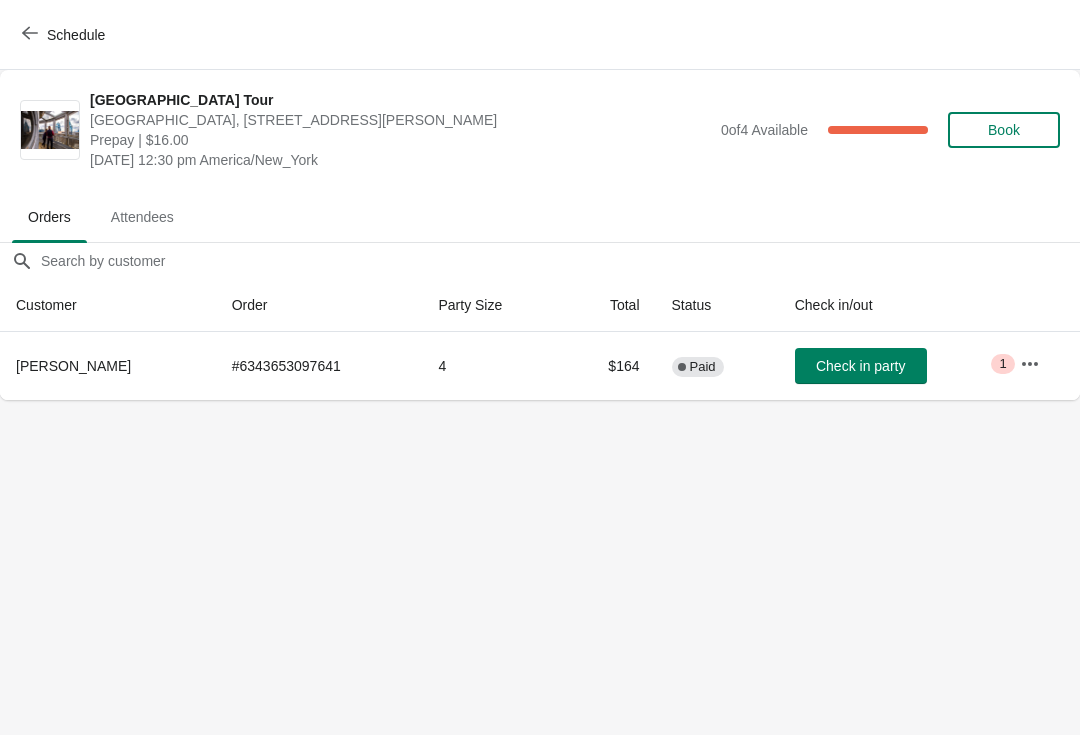 click on "Check in party" at bounding box center (860, 366) 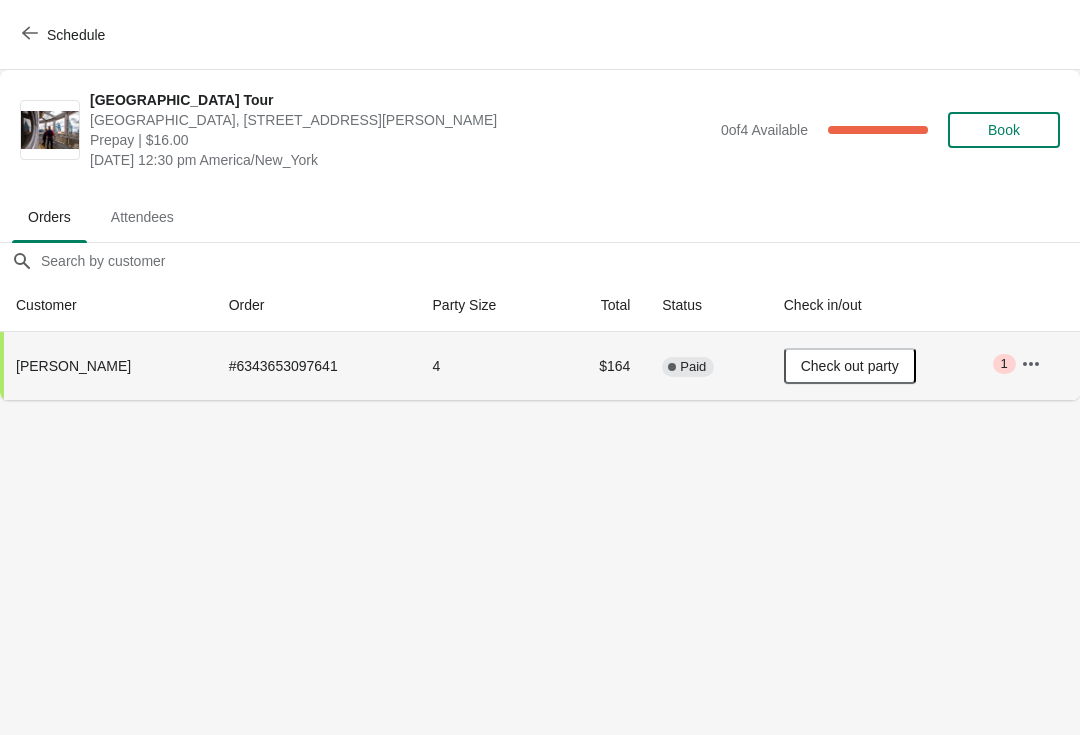 click on "Schedule" at bounding box center [65, 35] 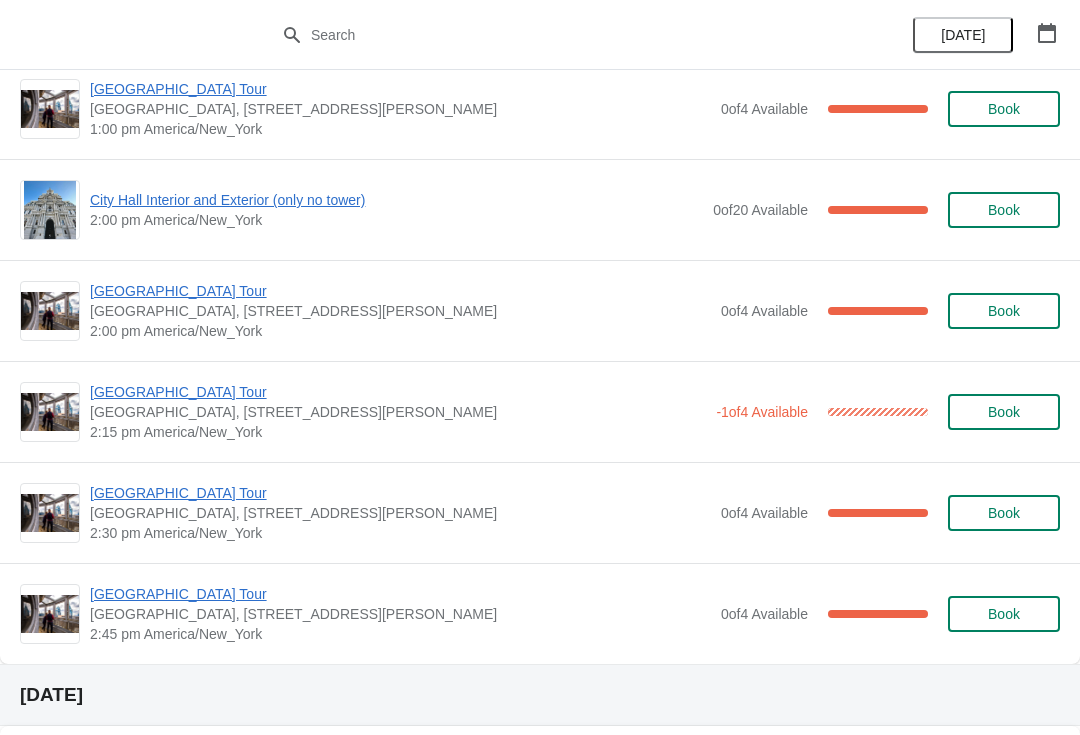 scroll, scrollTop: 1517, scrollLeft: 0, axis: vertical 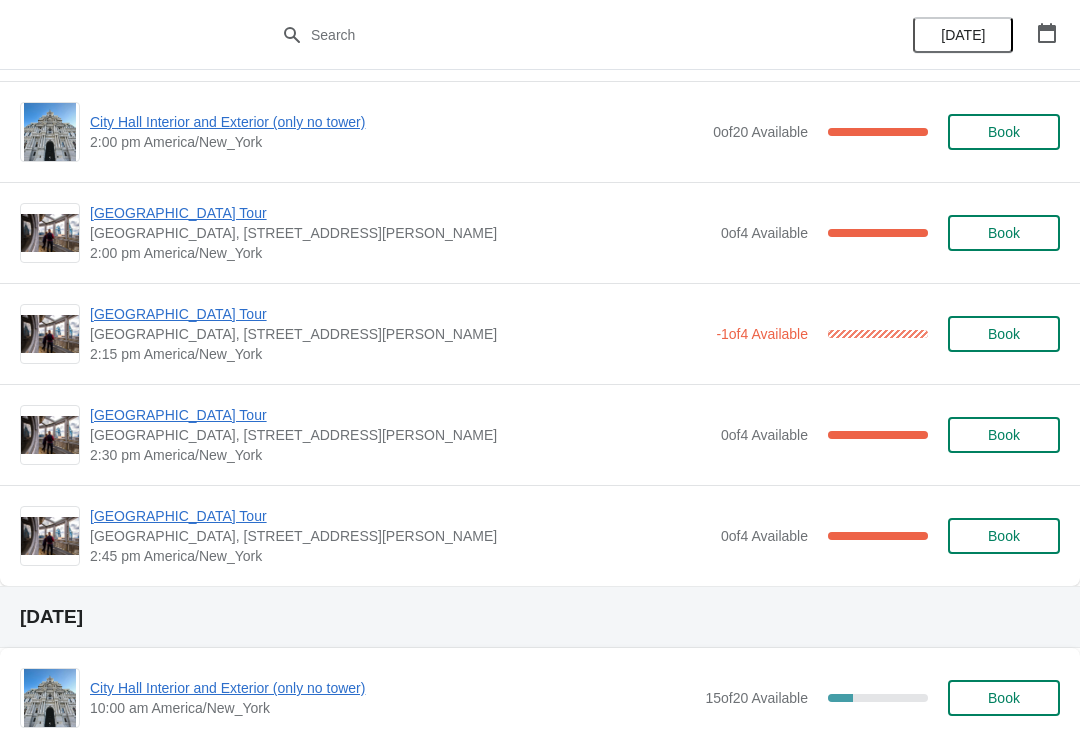 click on "[GEOGRAPHIC_DATA] Tour" at bounding box center [400, 516] 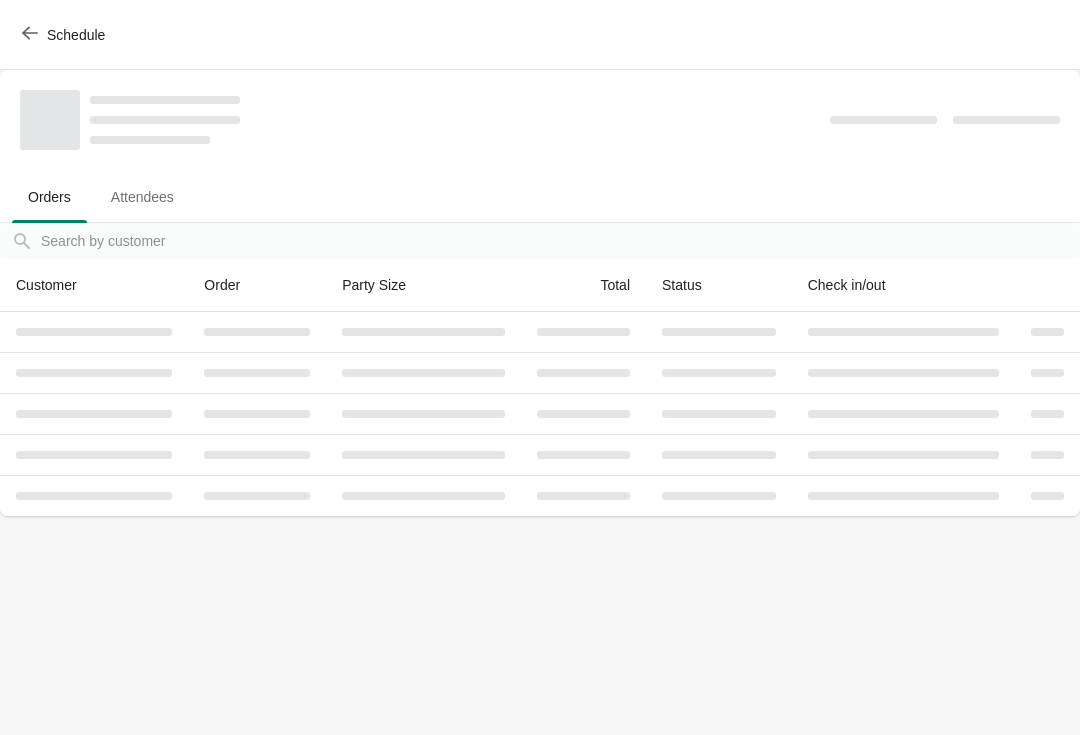 scroll, scrollTop: 0, scrollLeft: 0, axis: both 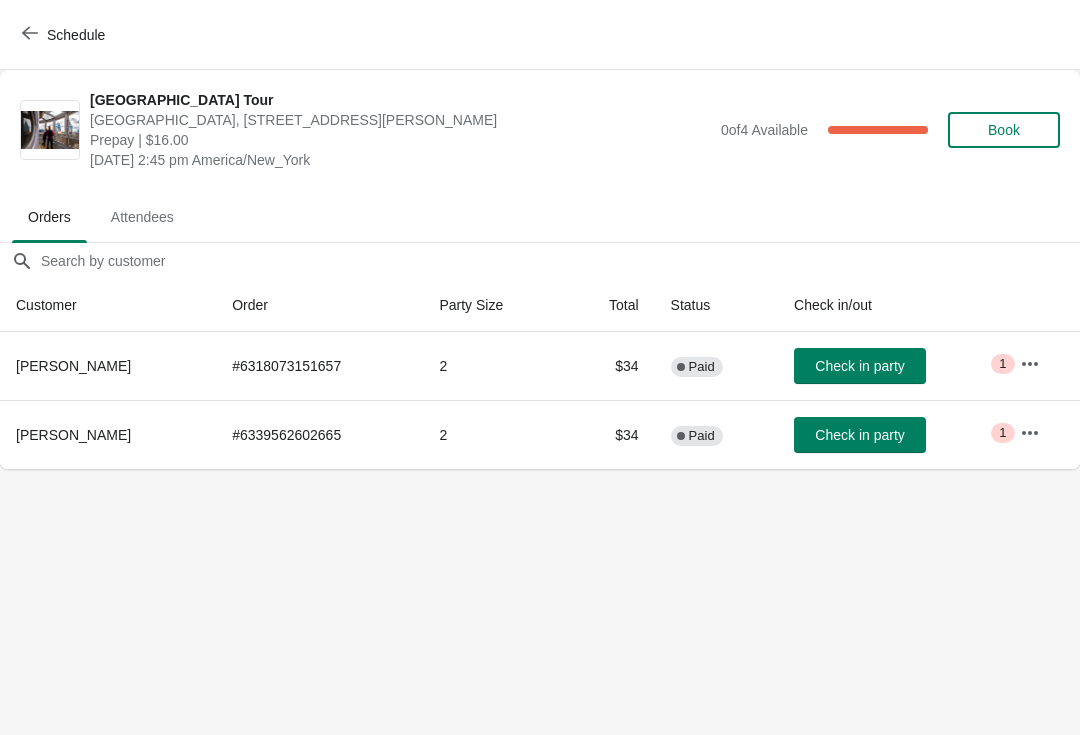 click on "Schedule" at bounding box center [65, 35] 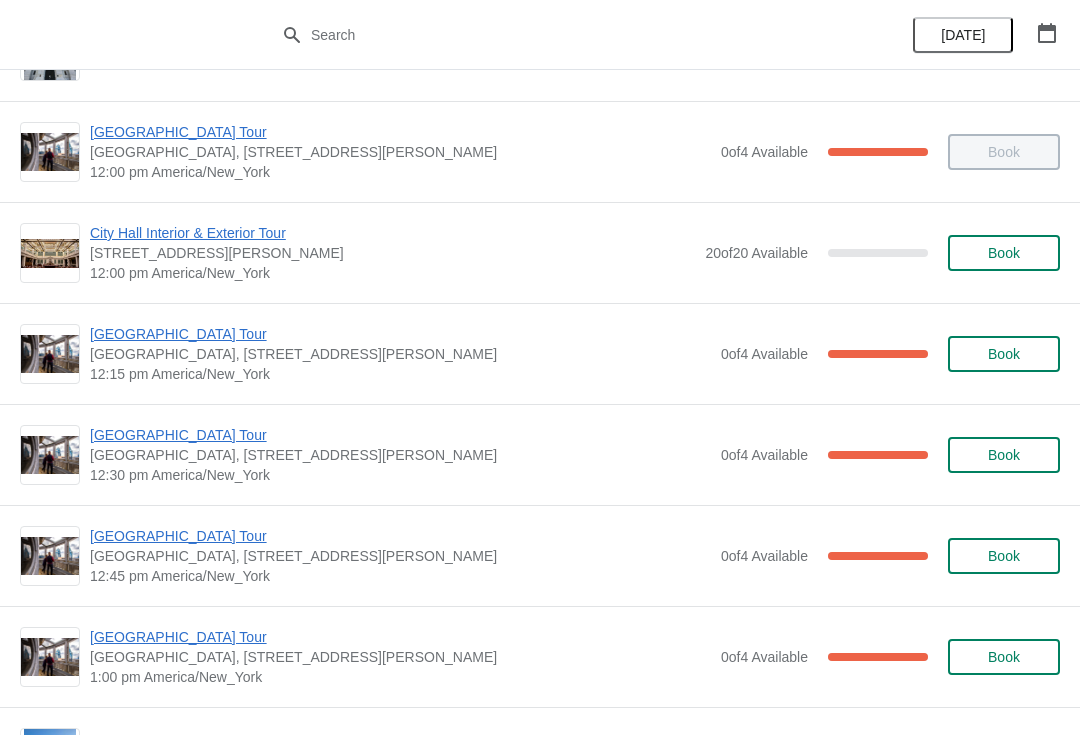 scroll, scrollTop: 820, scrollLeft: 0, axis: vertical 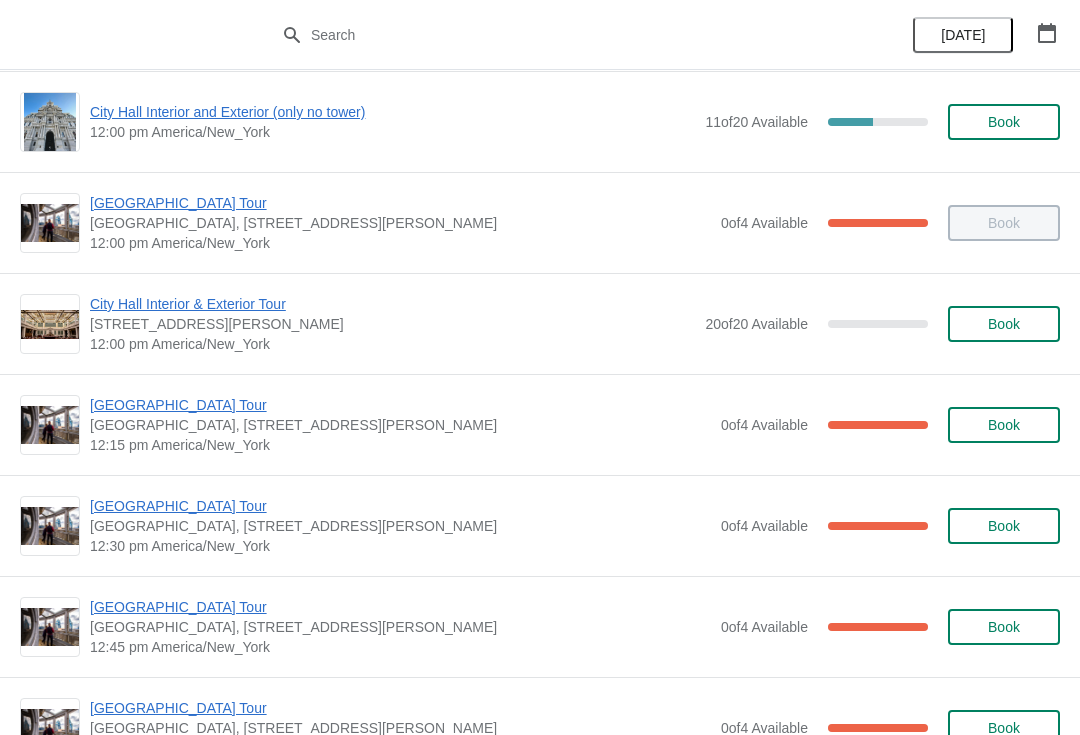 click on "[GEOGRAPHIC_DATA] Tour" at bounding box center (400, 405) 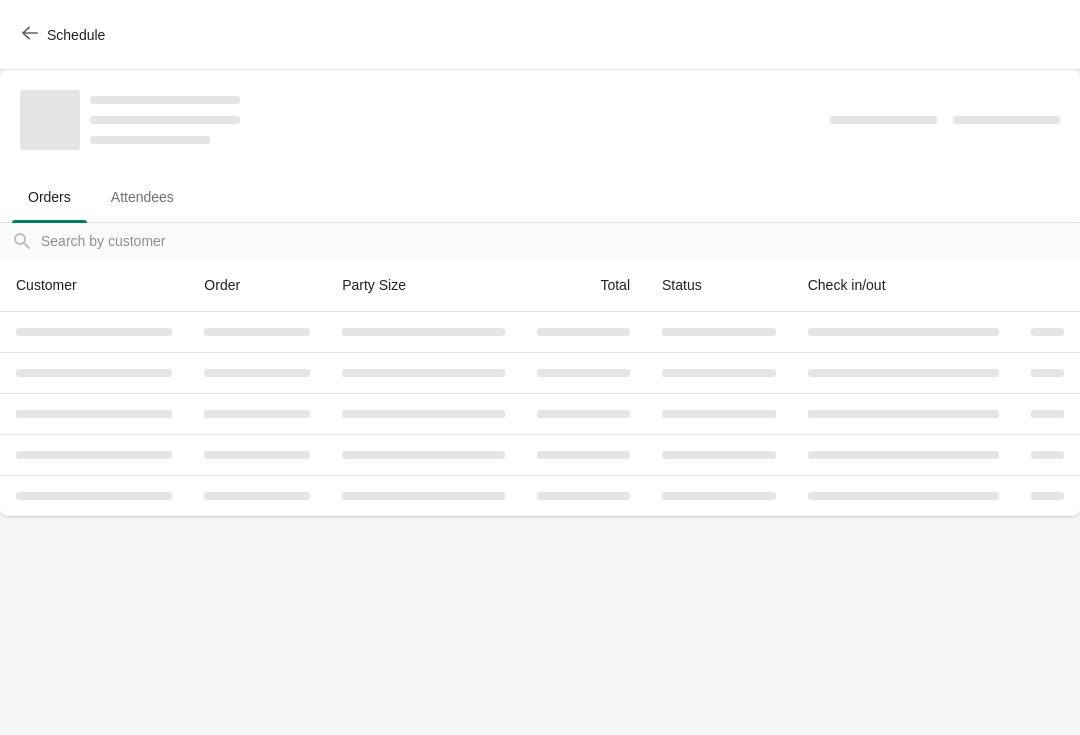 scroll, scrollTop: 0, scrollLeft: 0, axis: both 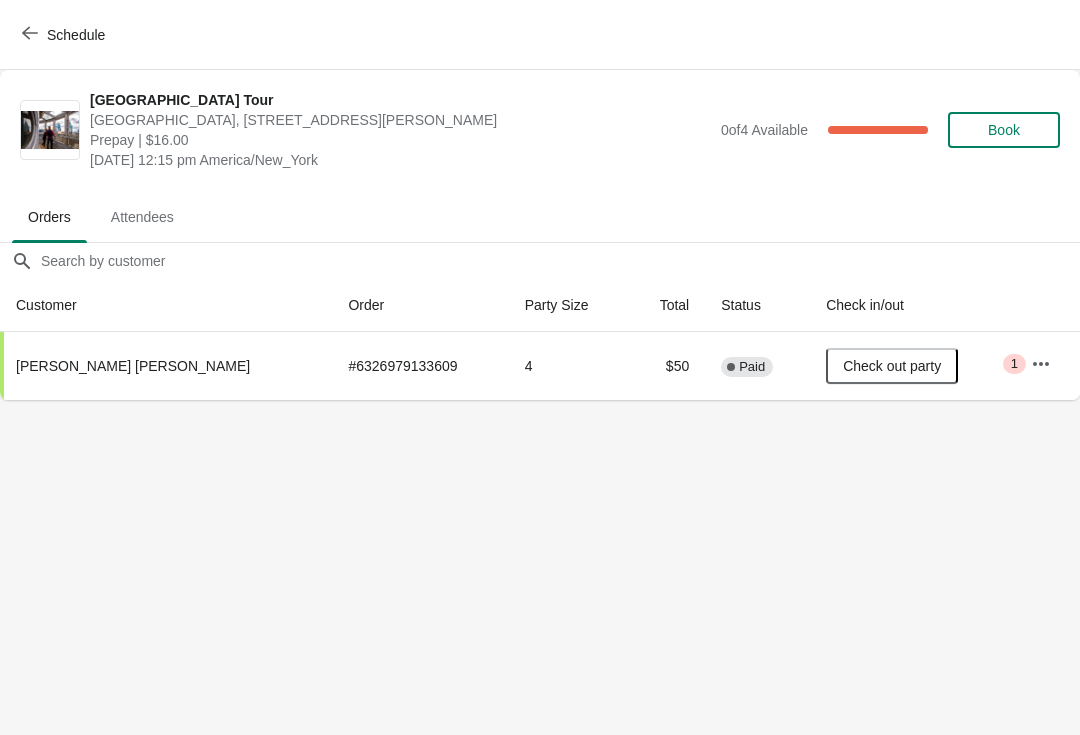 click on "Schedule" at bounding box center (65, 35) 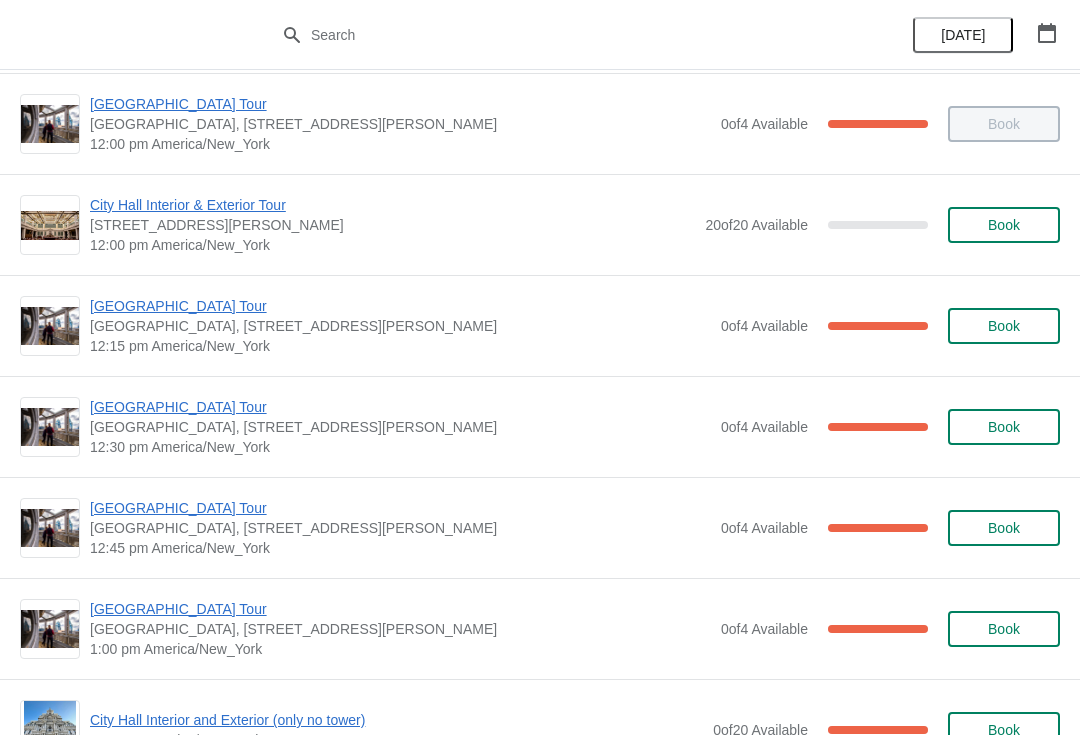scroll, scrollTop: 993, scrollLeft: 0, axis: vertical 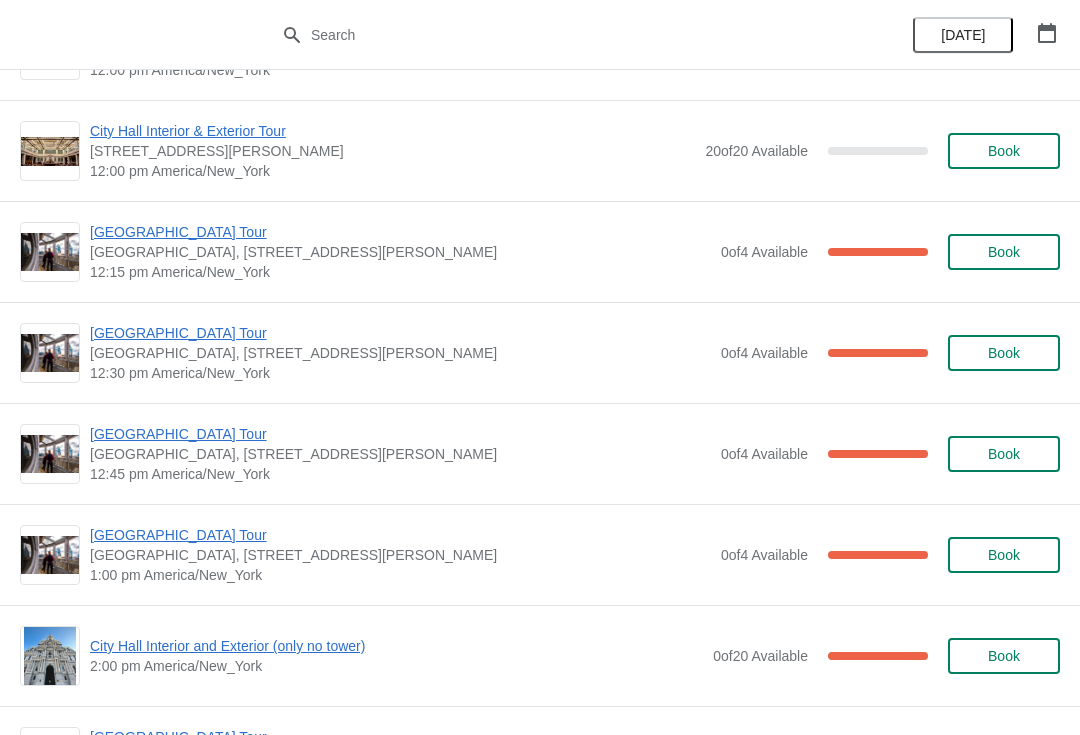 click on "[GEOGRAPHIC_DATA] Tour" at bounding box center [400, 333] 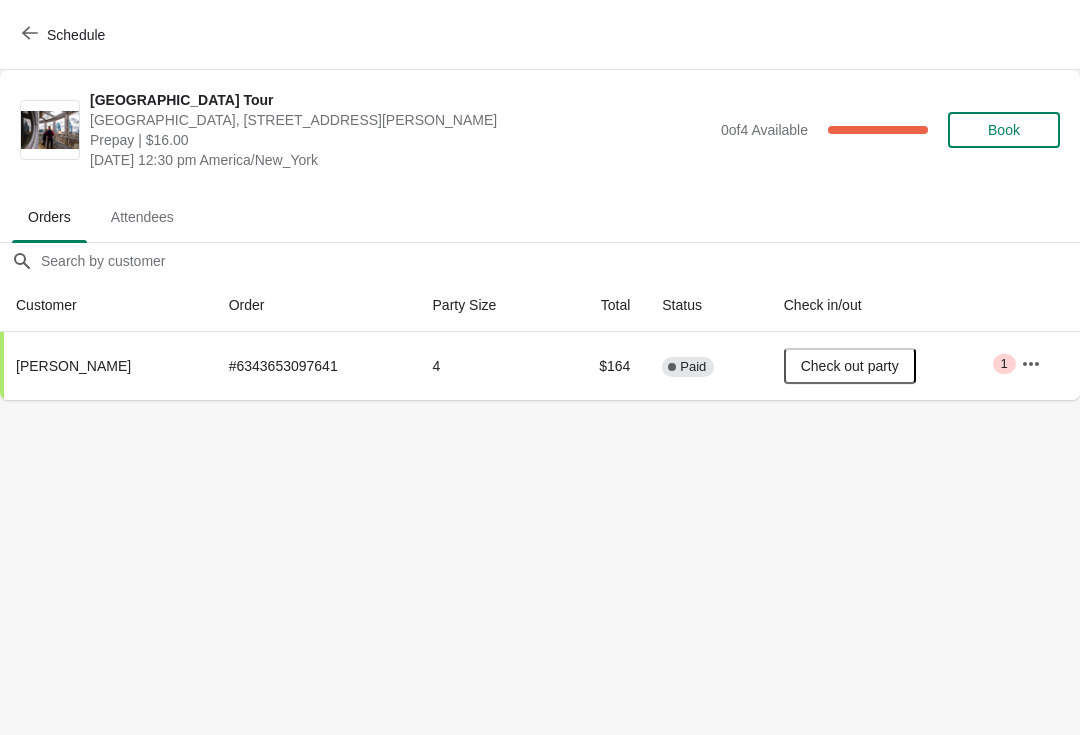 scroll, scrollTop: 0, scrollLeft: 0, axis: both 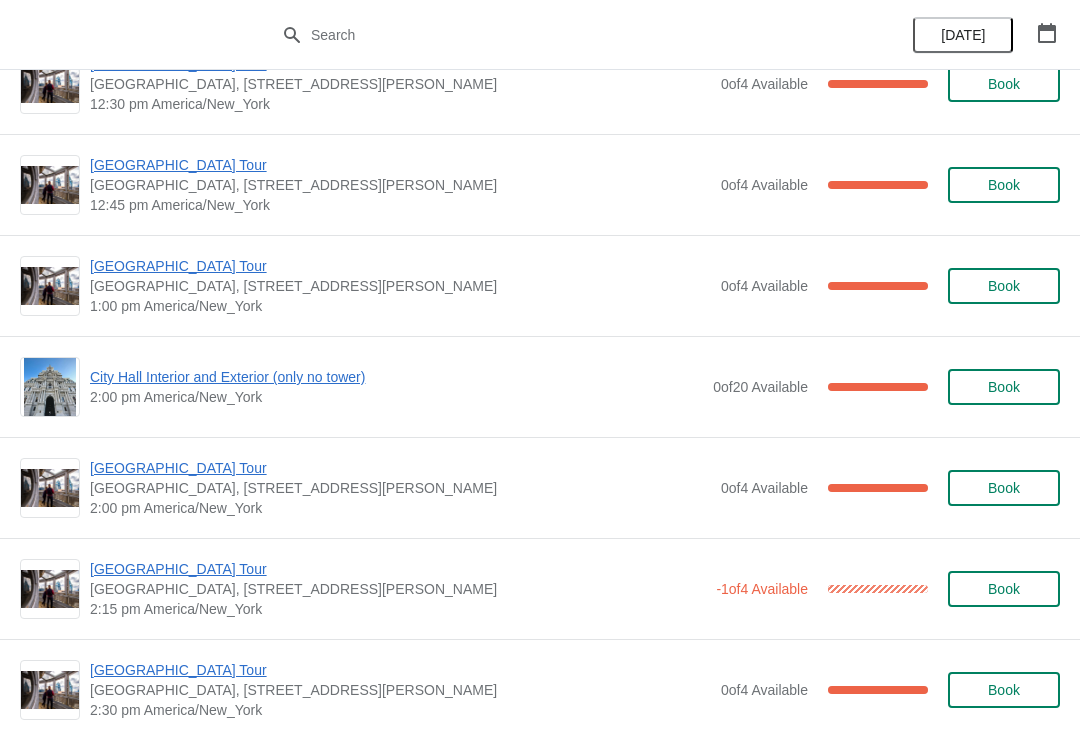 click on "[GEOGRAPHIC_DATA] Tour" at bounding box center [400, 266] 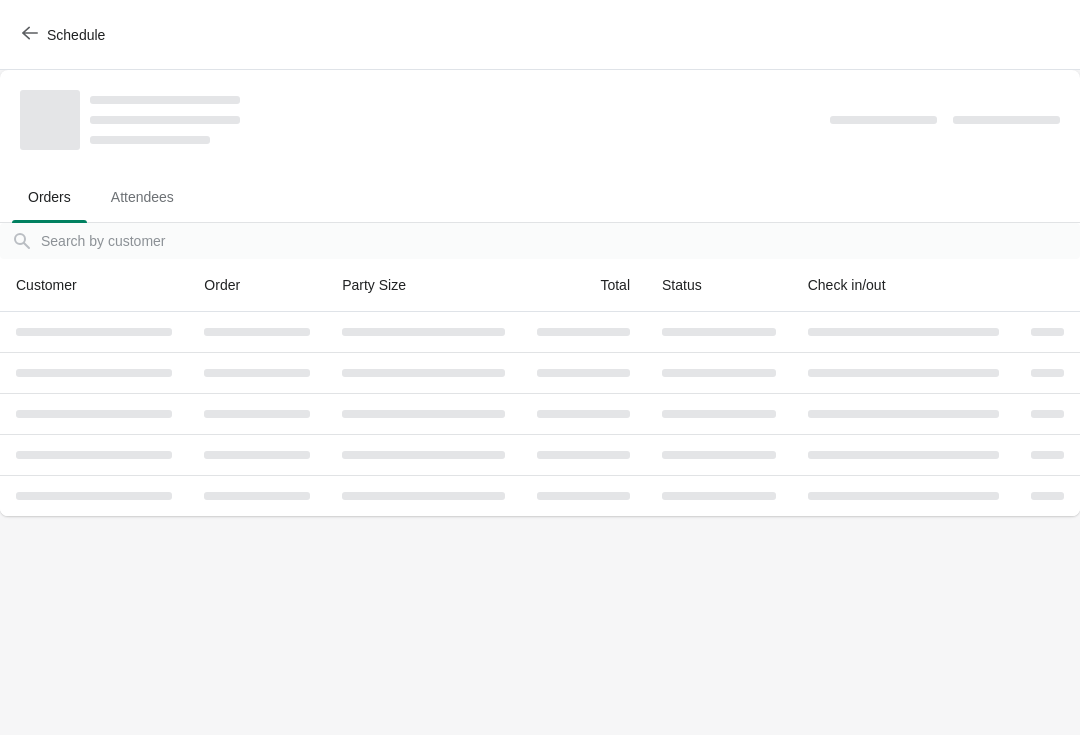 scroll, scrollTop: 0, scrollLeft: 0, axis: both 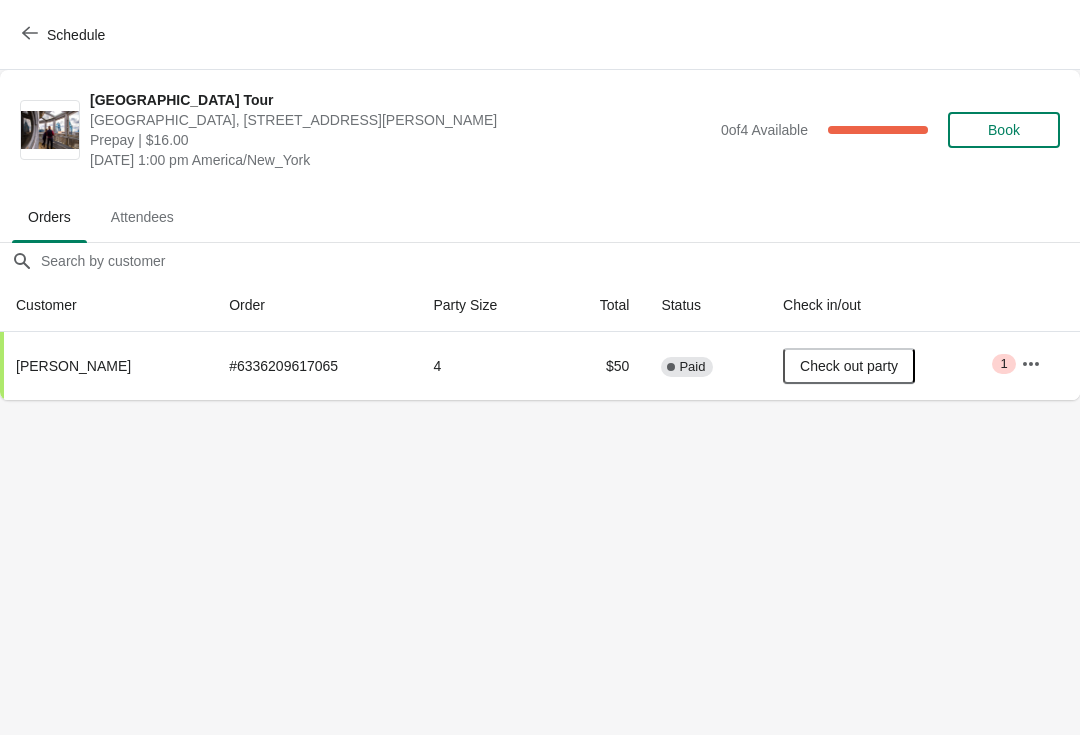 click 